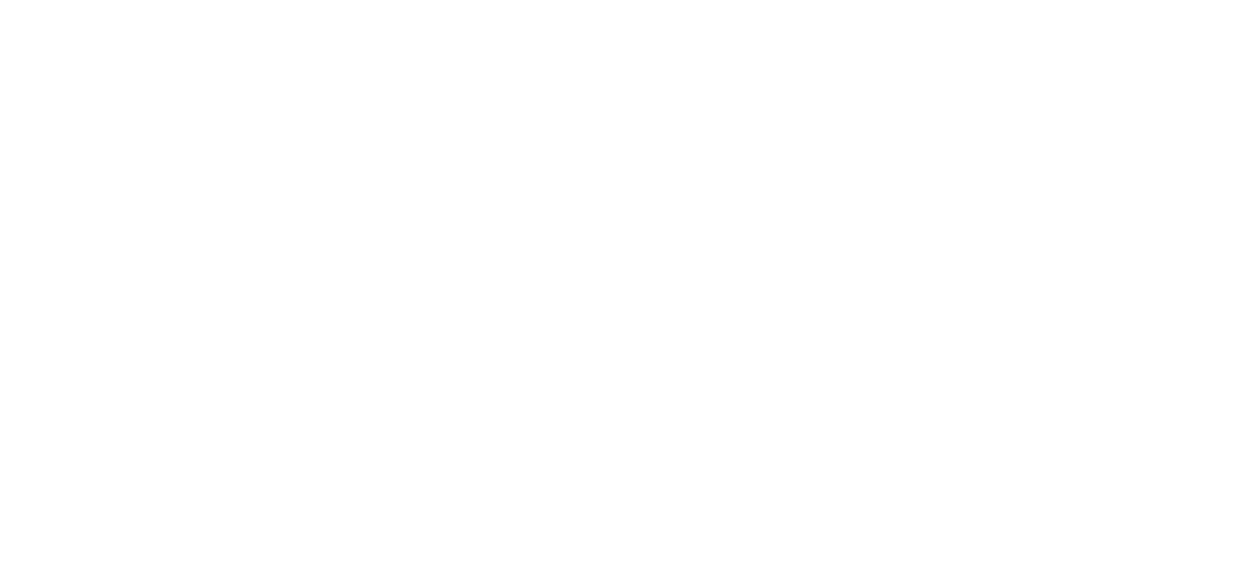 scroll, scrollTop: 0, scrollLeft: 0, axis: both 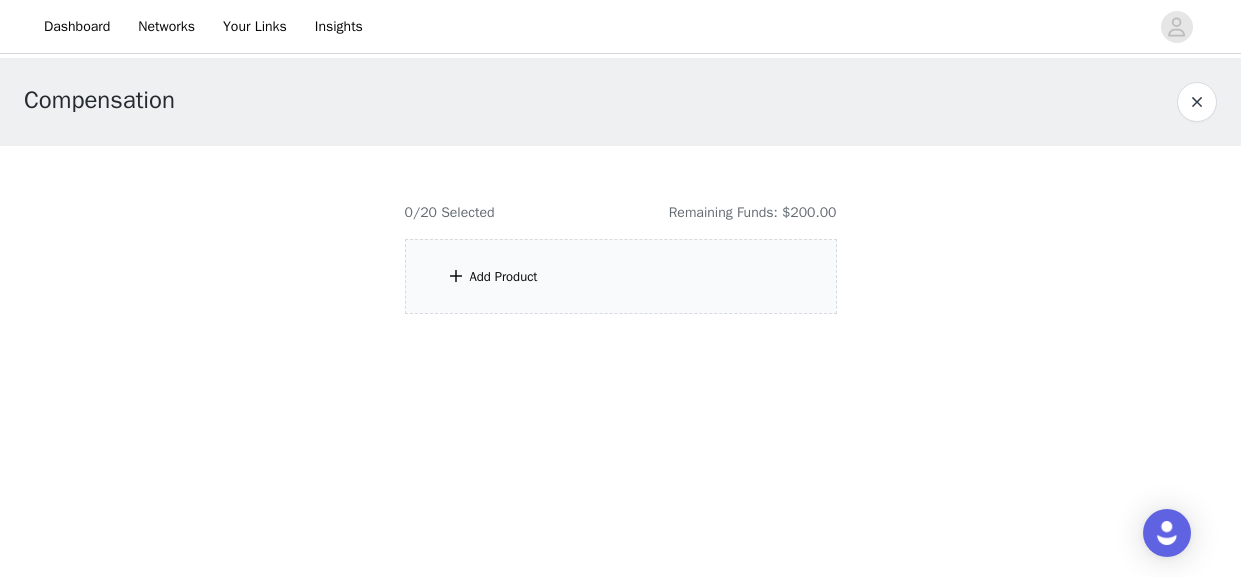 click at bounding box center [621, 242] 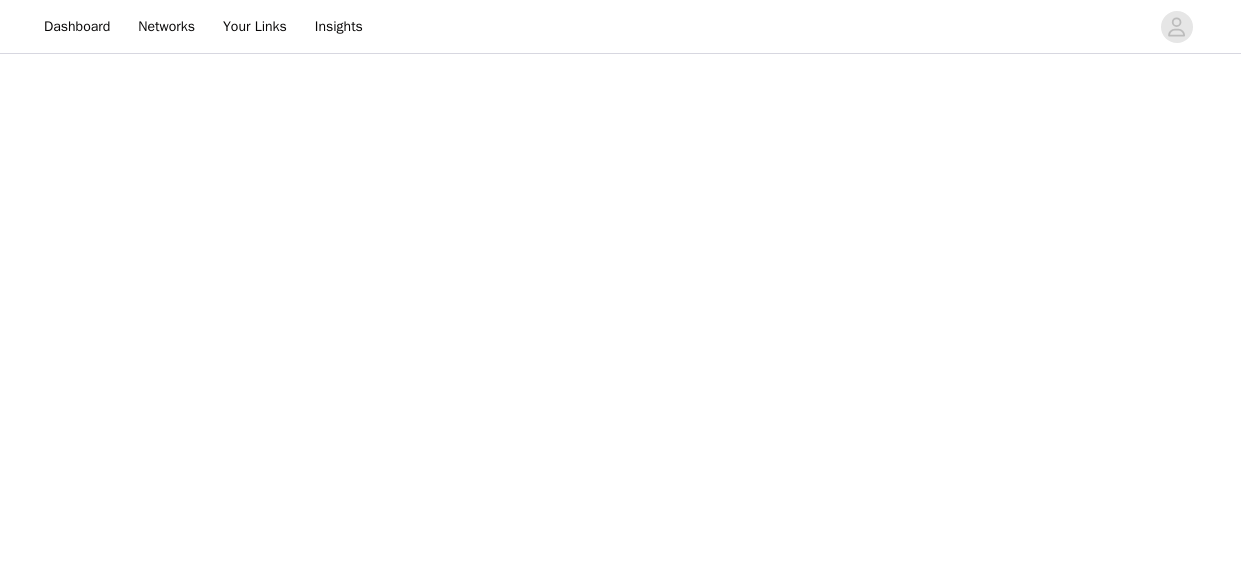 scroll, scrollTop: 0, scrollLeft: 0, axis: both 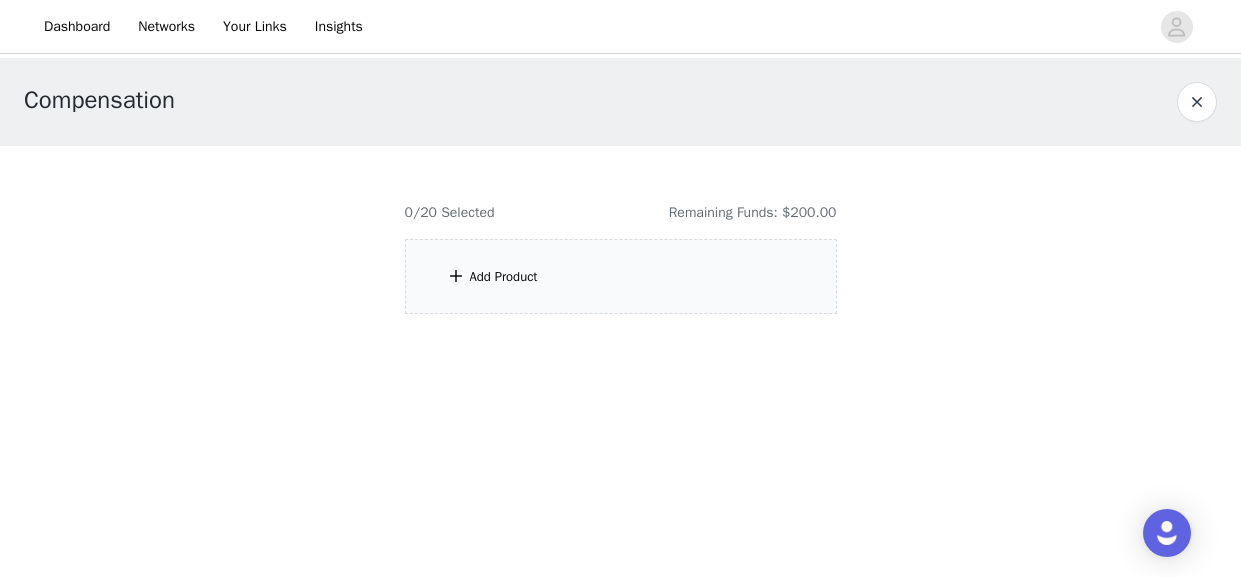 click at bounding box center (621, 242) 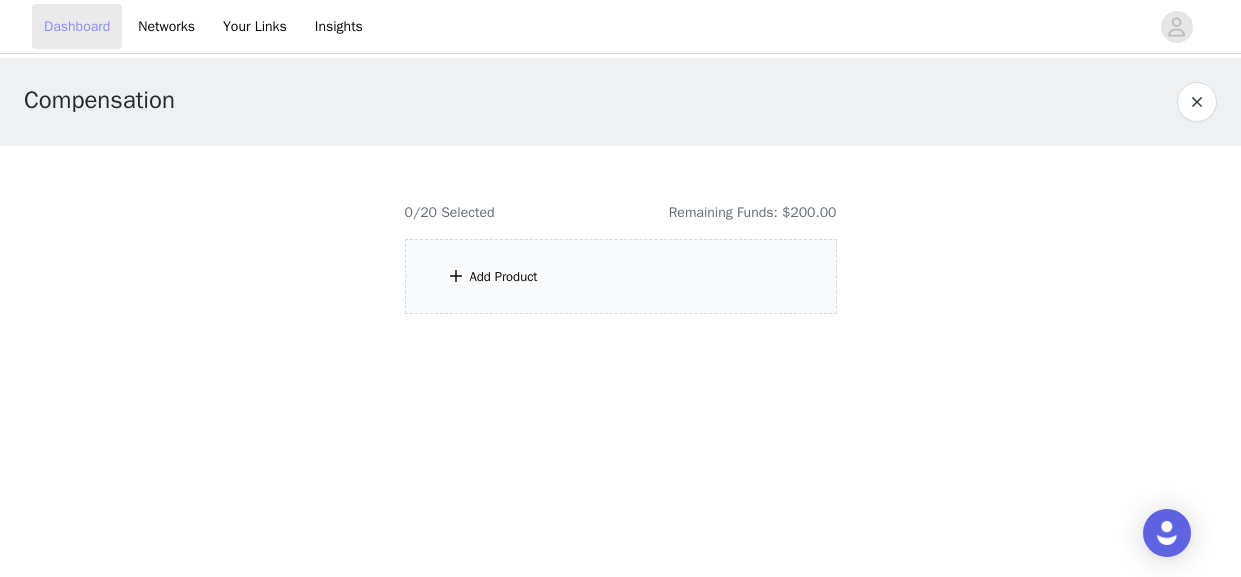 click on "Dashboard" at bounding box center (77, 26) 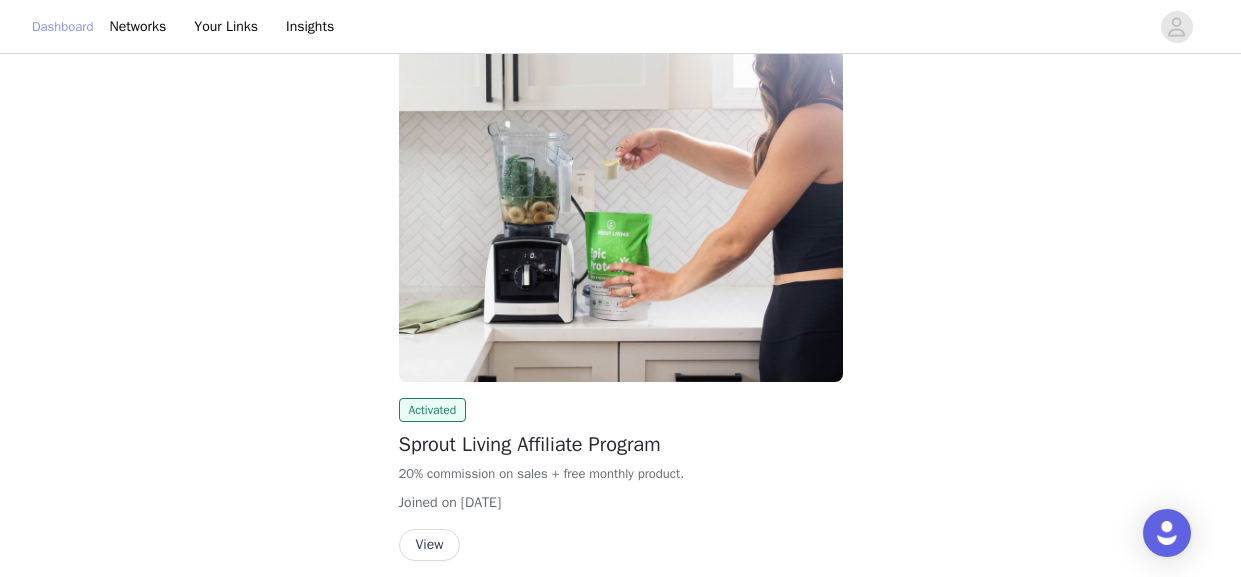 scroll, scrollTop: 351, scrollLeft: 0, axis: vertical 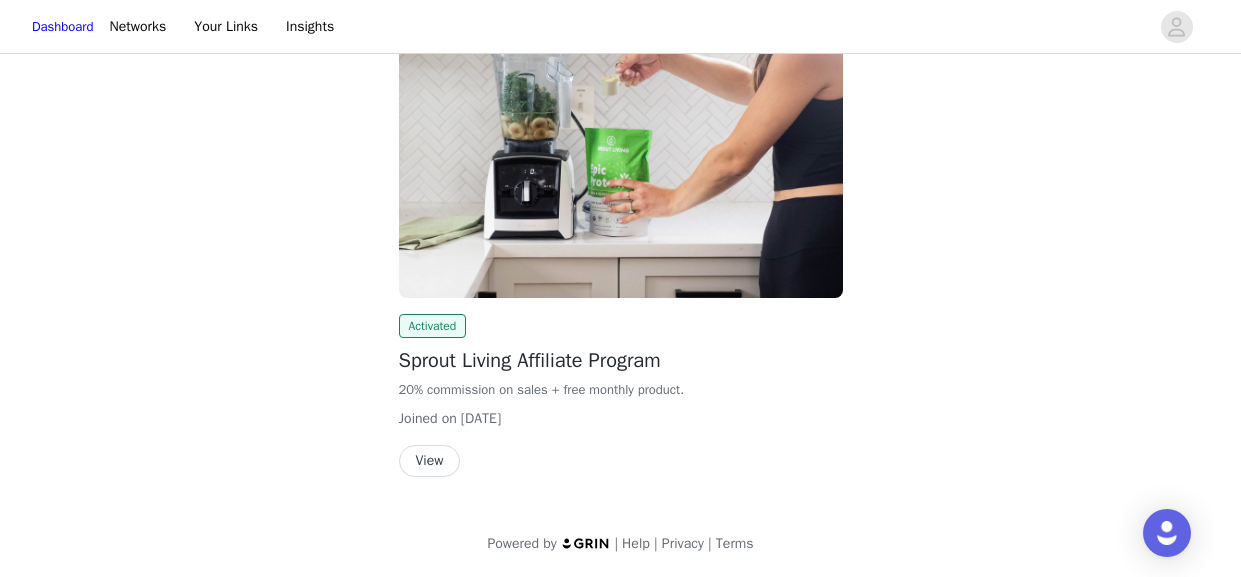 click on "View" at bounding box center (430, 461) 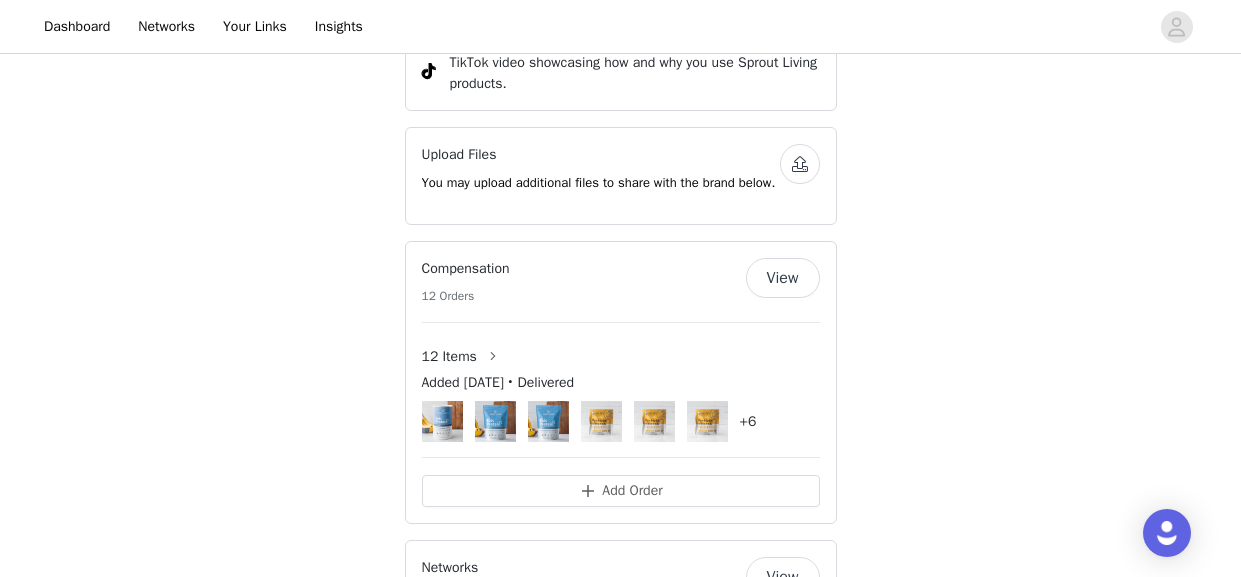 scroll, scrollTop: 1056, scrollLeft: 0, axis: vertical 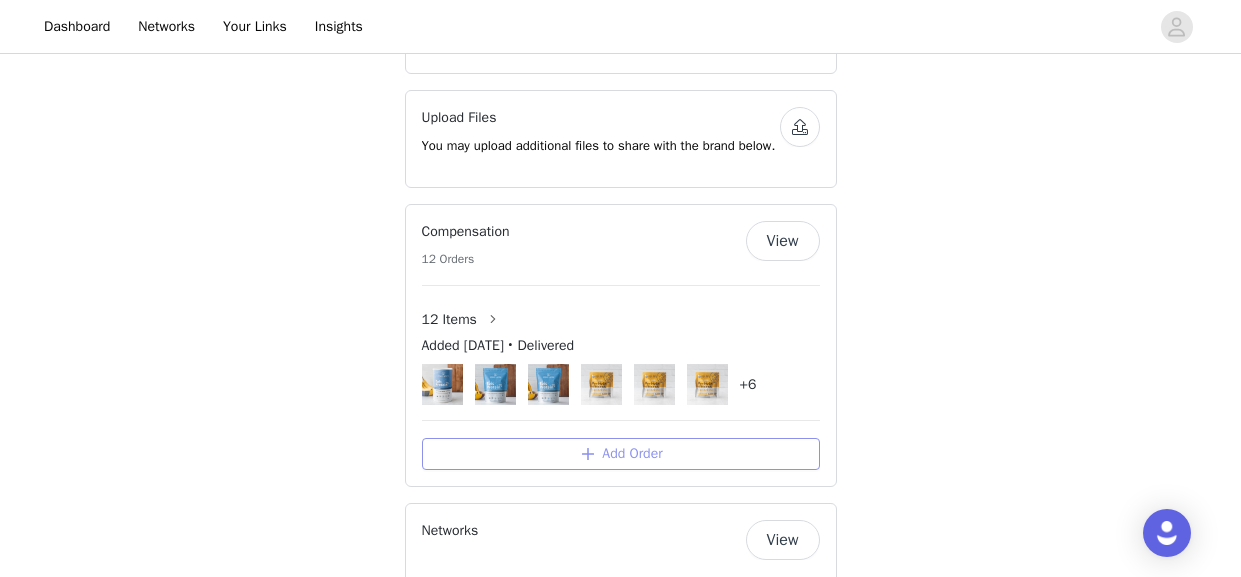 click on "Add Order" at bounding box center [621, 454] 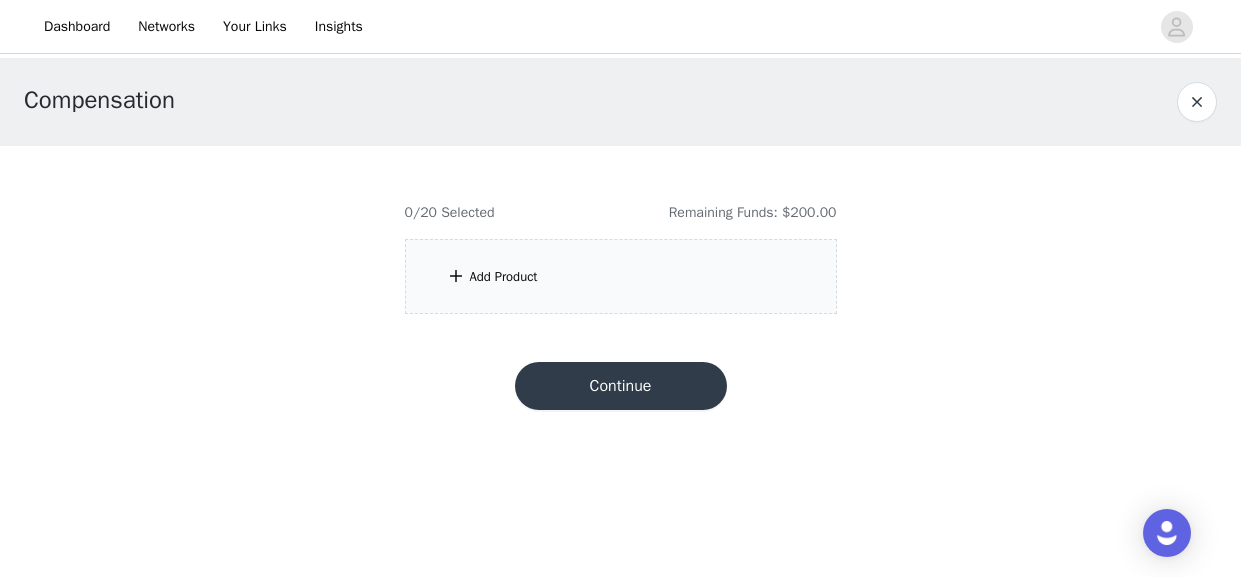 click on "Add Product" at bounding box center [504, 277] 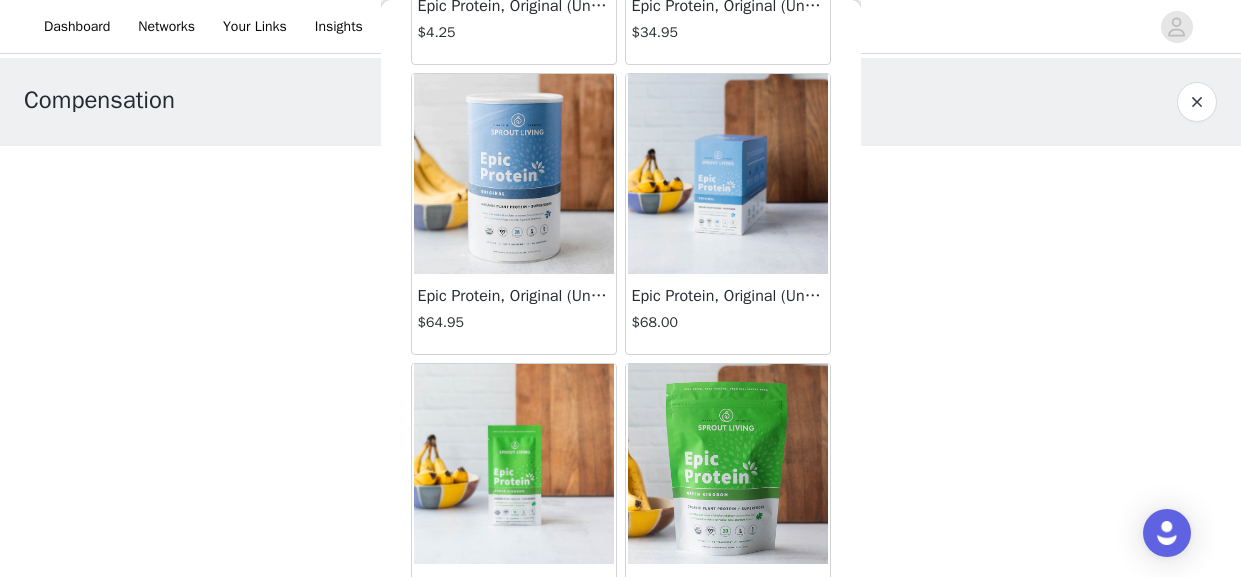 click at bounding box center (514, 174) 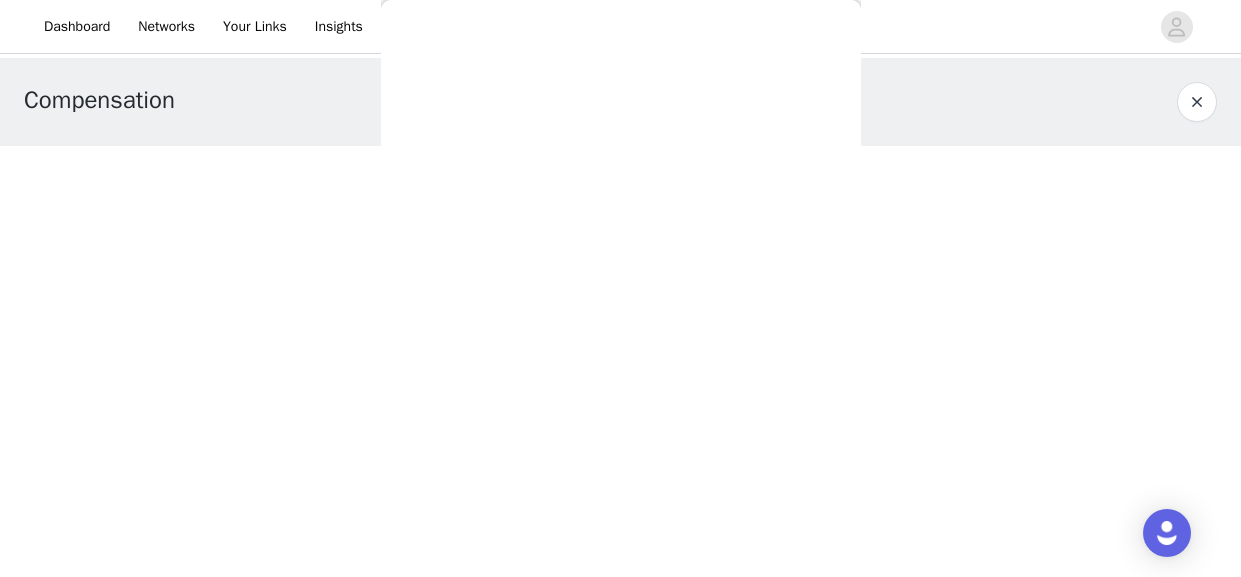 scroll, scrollTop: 274, scrollLeft: 0, axis: vertical 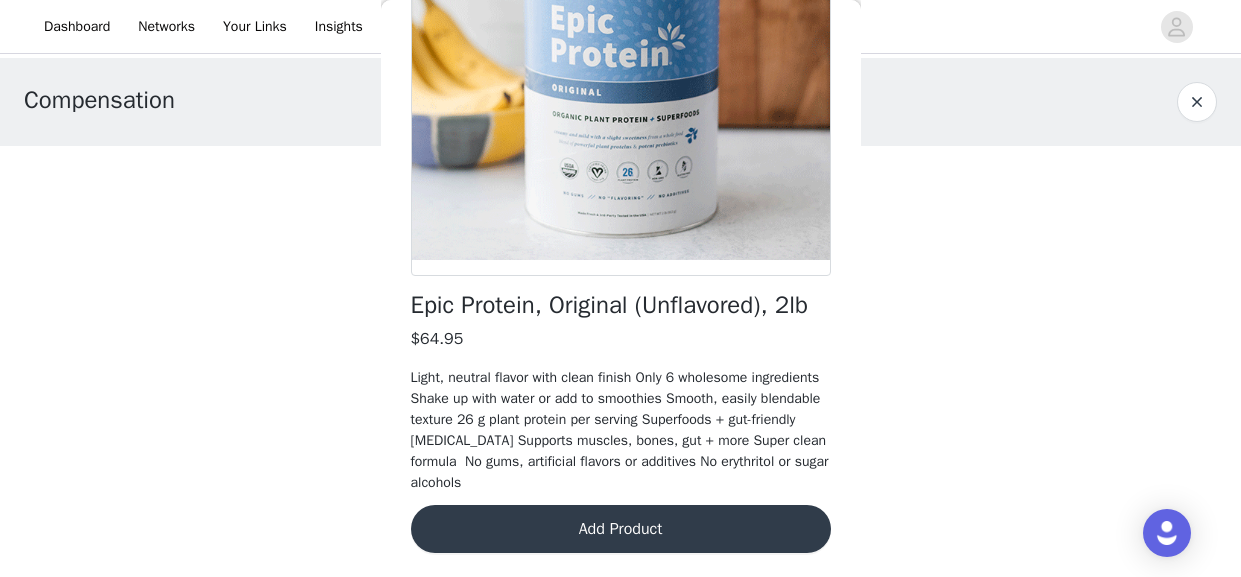 click on "Add Product" at bounding box center [621, 529] 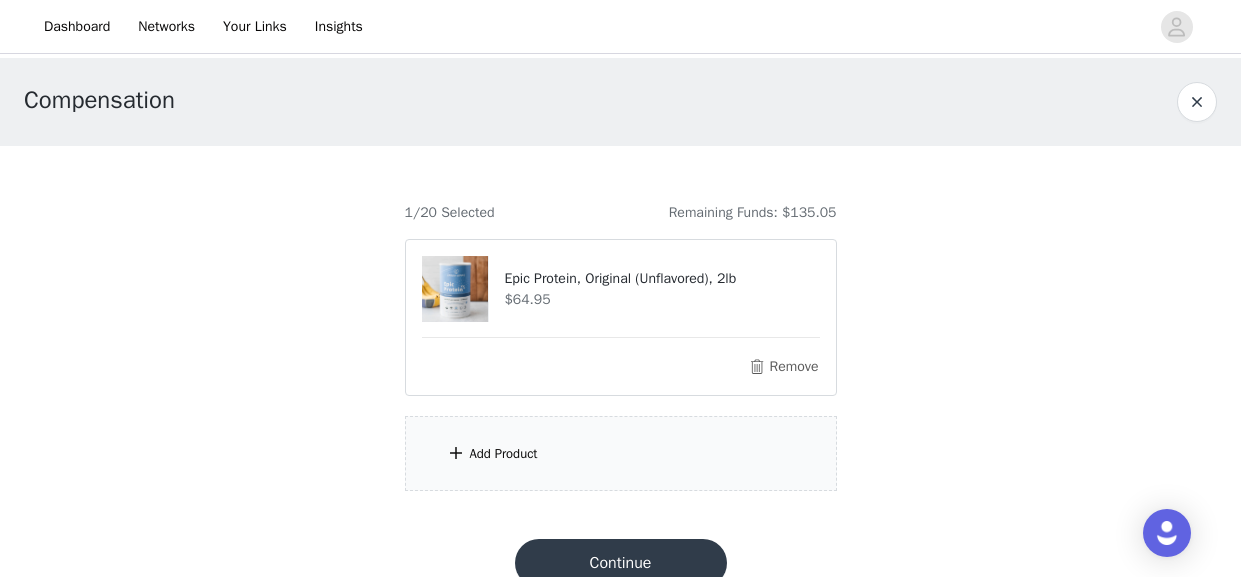 click on "Add Product" at bounding box center [621, 453] 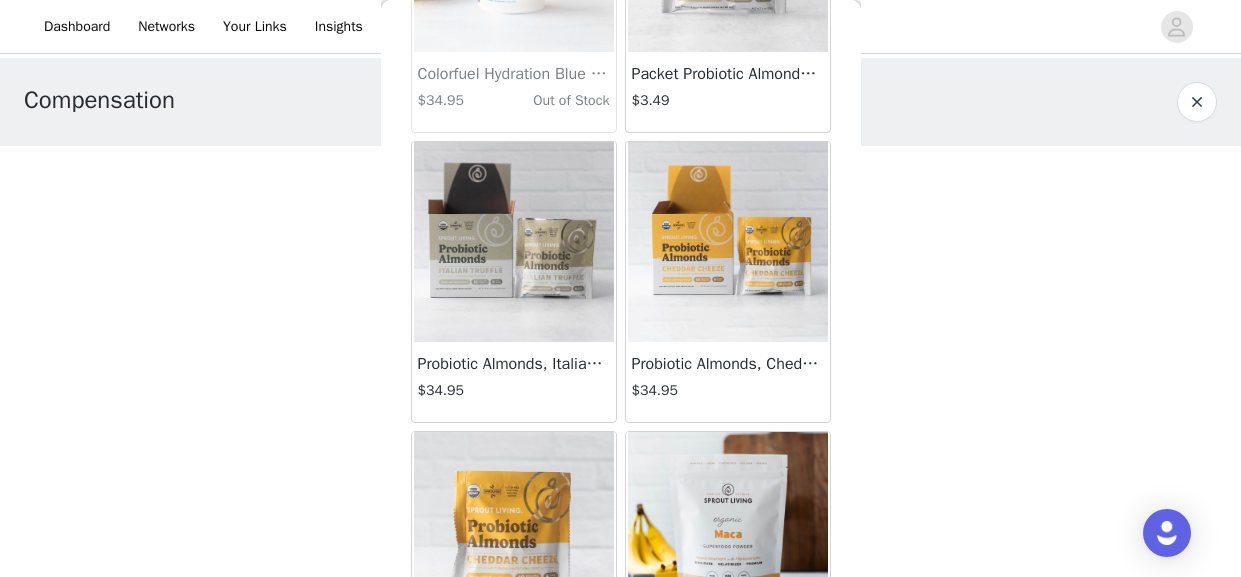 scroll, scrollTop: 6779, scrollLeft: 0, axis: vertical 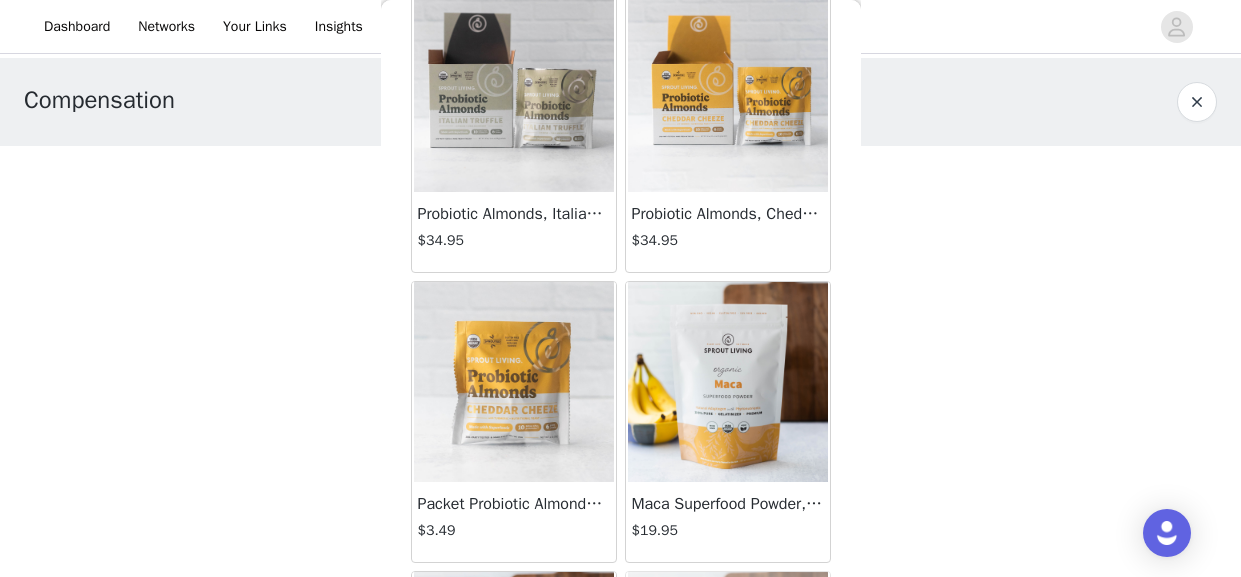 click at bounding box center [728, 92] 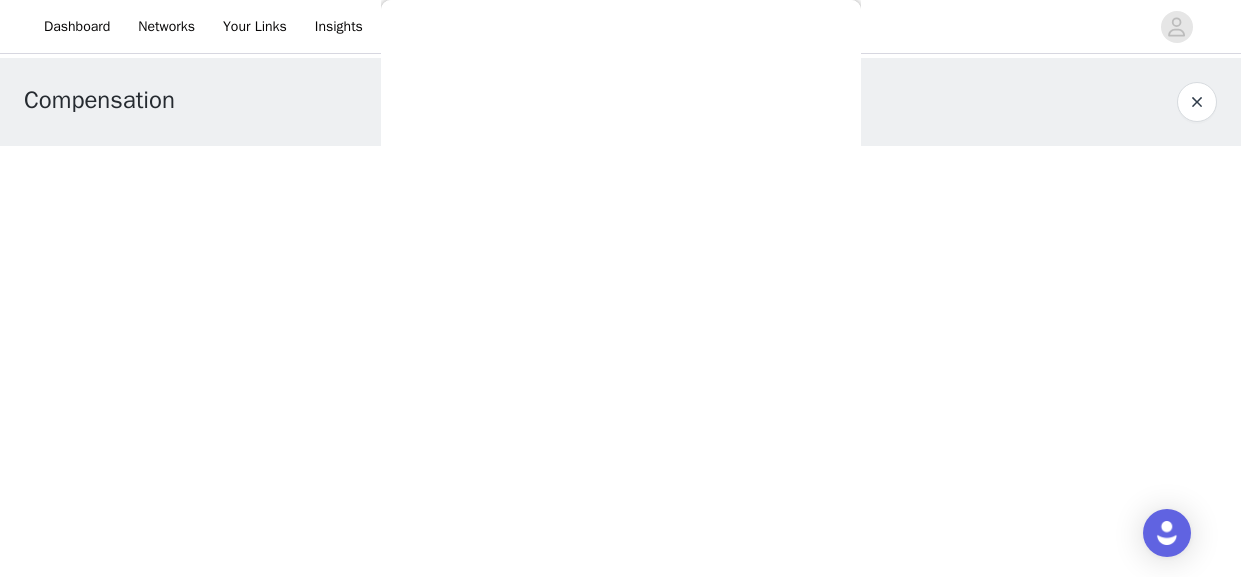 scroll, scrollTop: 358, scrollLeft: 0, axis: vertical 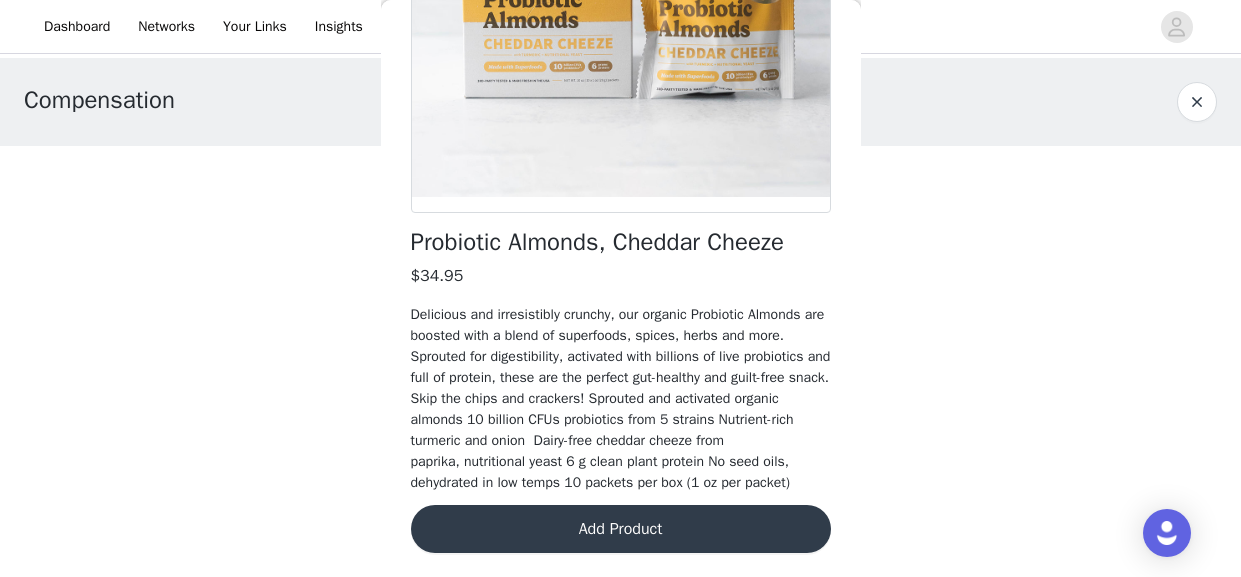 click on "Add Product" at bounding box center [621, 529] 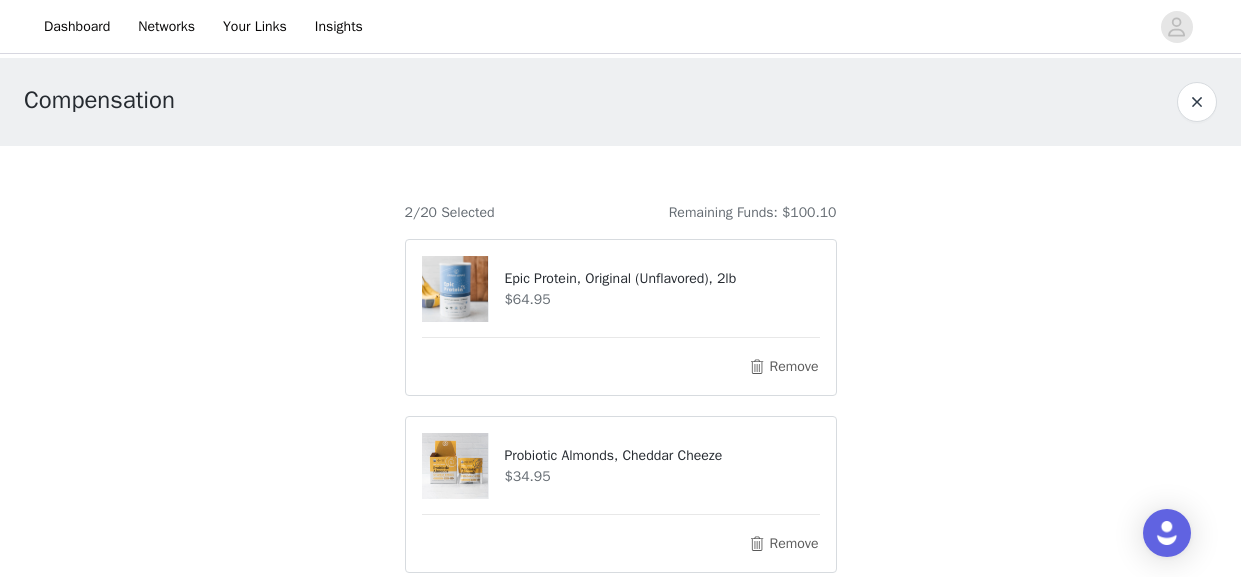 scroll, scrollTop: 211, scrollLeft: 0, axis: vertical 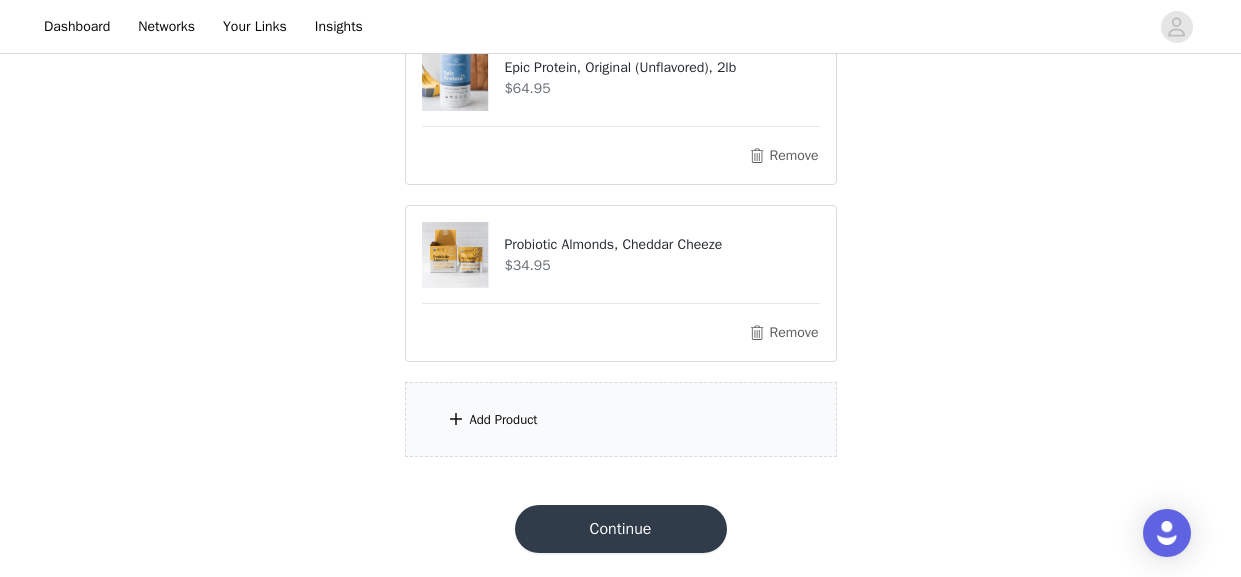 click on "Add Product" at bounding box center [504, 420] 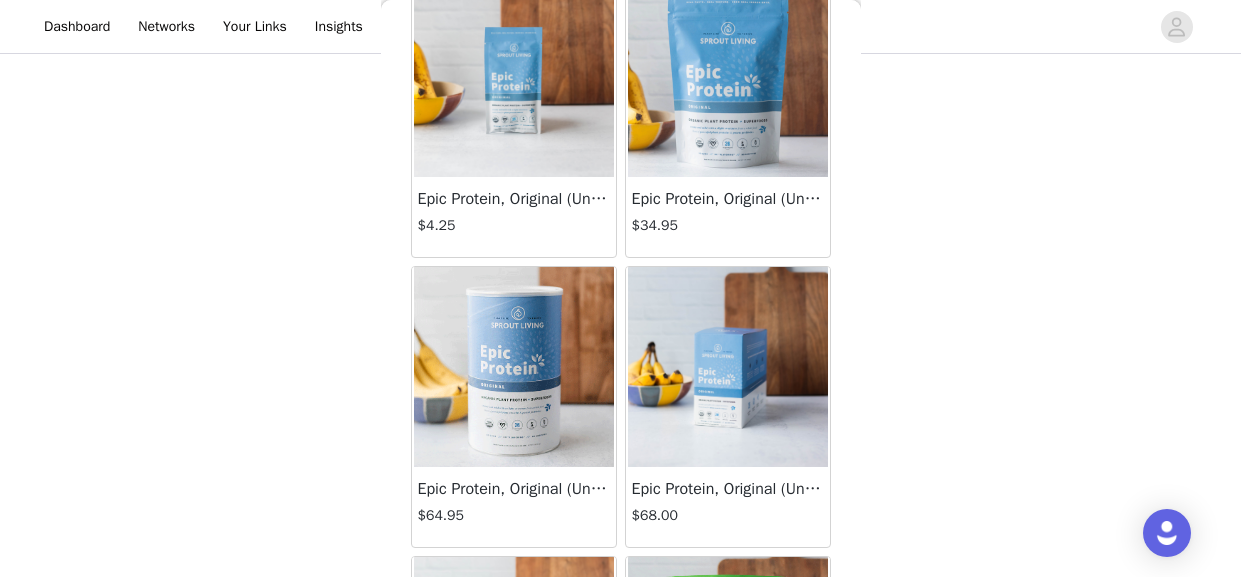 scroll, scrollTop: 1312, scrollLeft: 0, axis: vertical 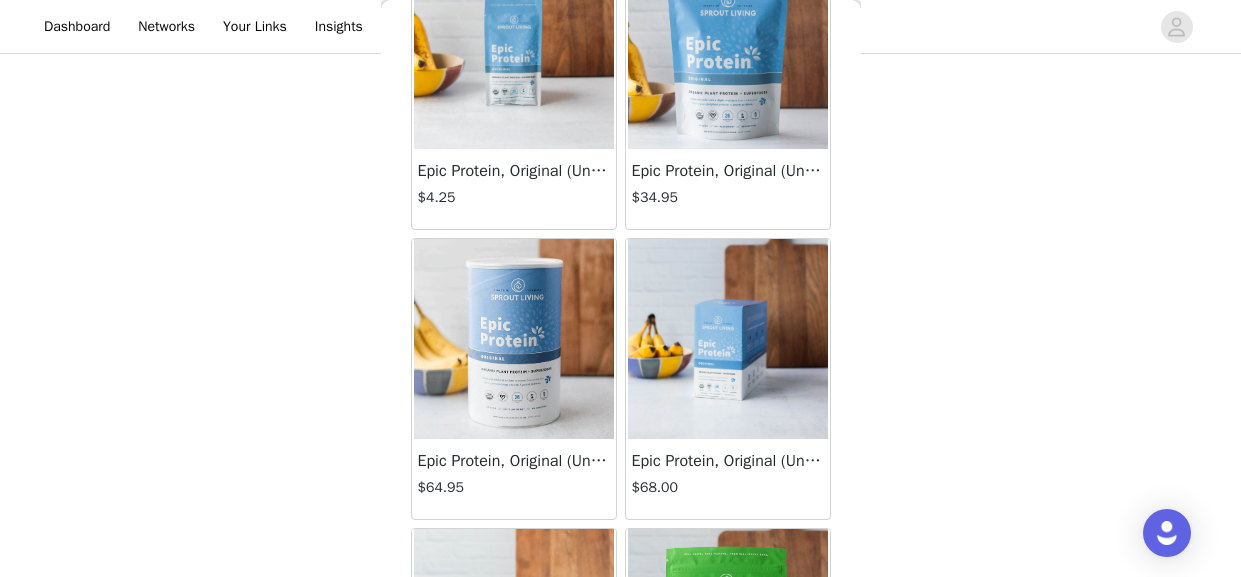click at bounding box center (728, 49) 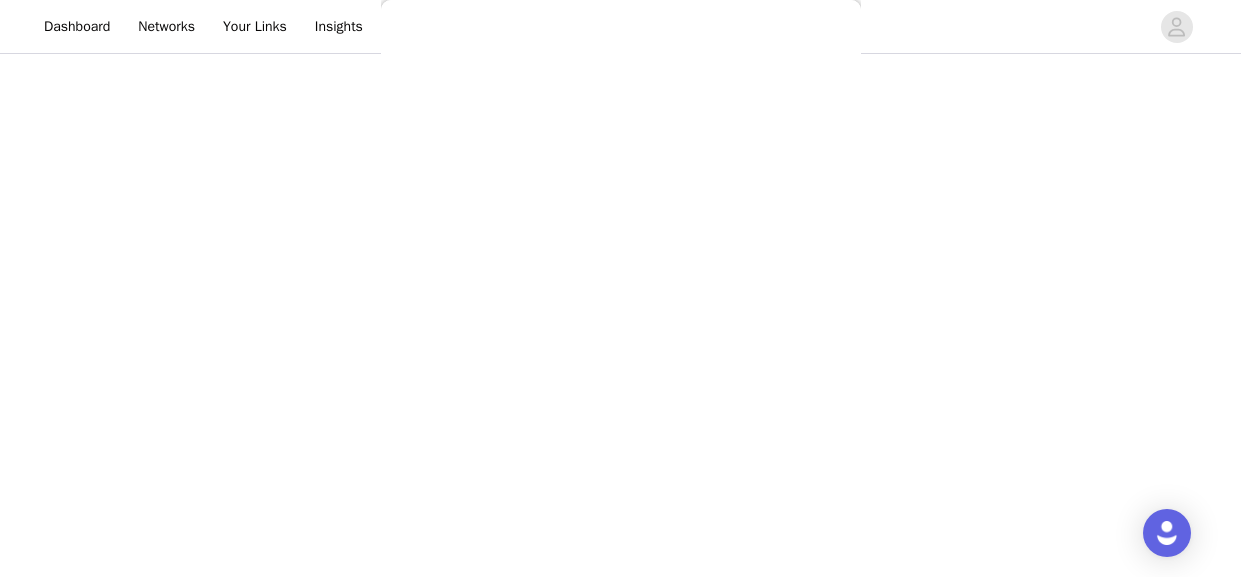 scroll, scrollTop: 274, scrollLeft: 0, axis: vertical 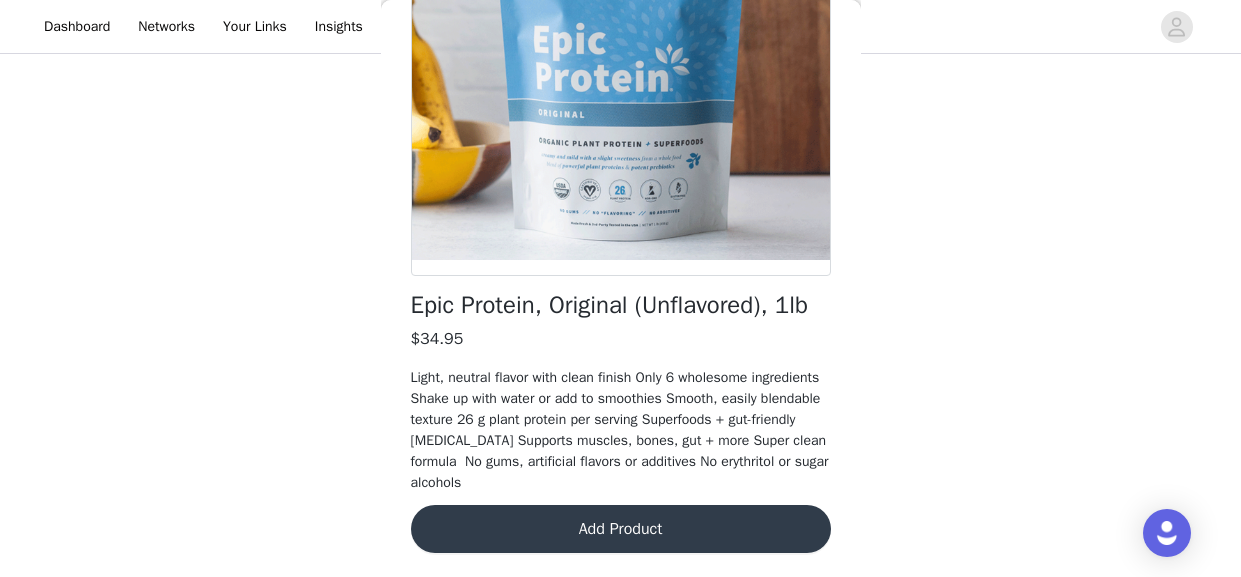 click on "Add Product" at bounding box center [621, 529] 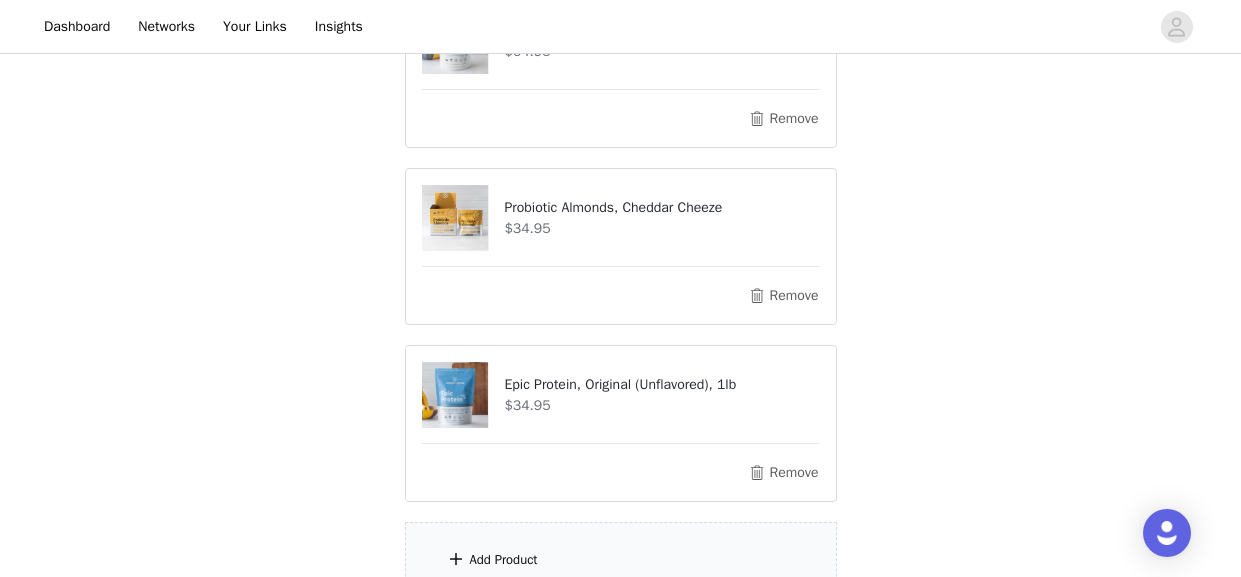 scroll, scrollTop: 388, scrollLeft: 0, axis: vertical 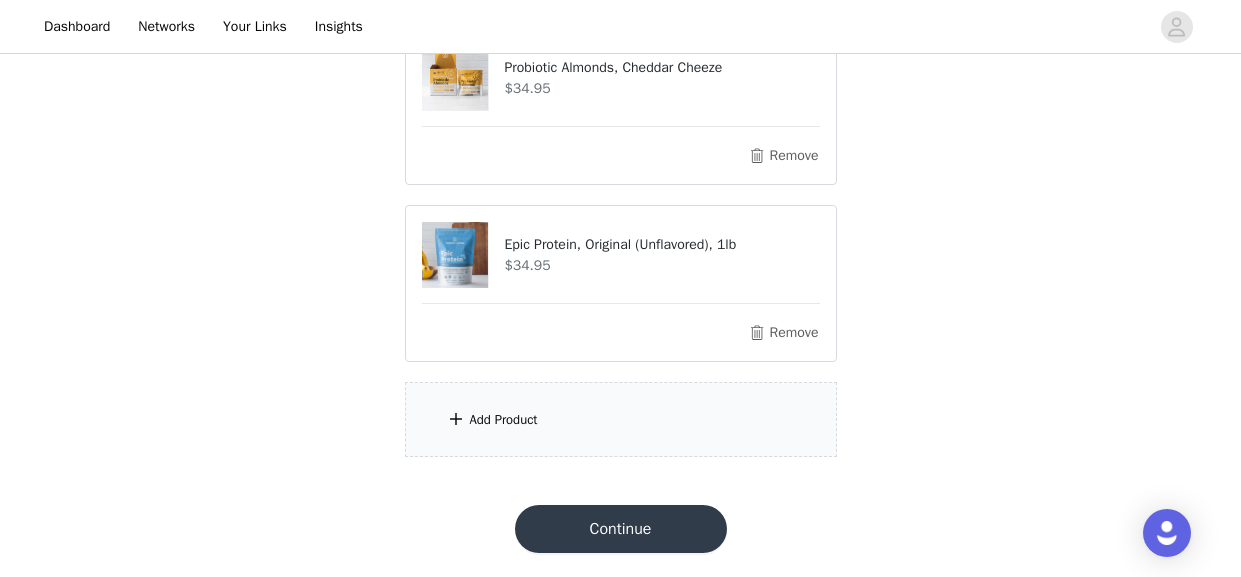 click on "Add Product" at bounding box center (621, 419) 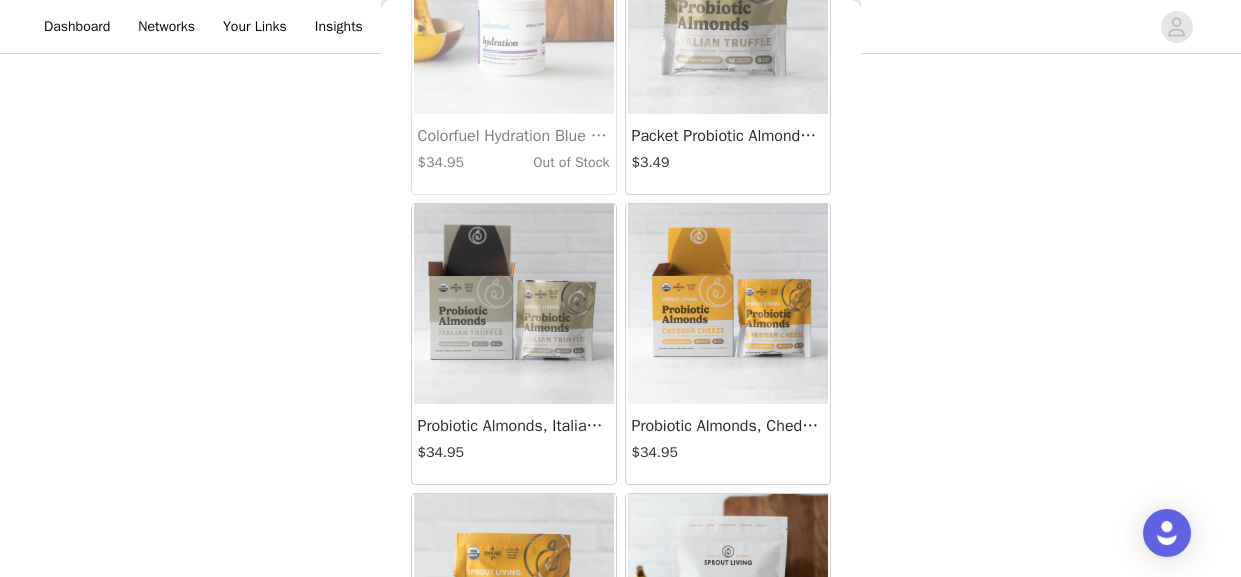 scroll, scrollTop: 6585, scrollLeft: 0, axis: vertical 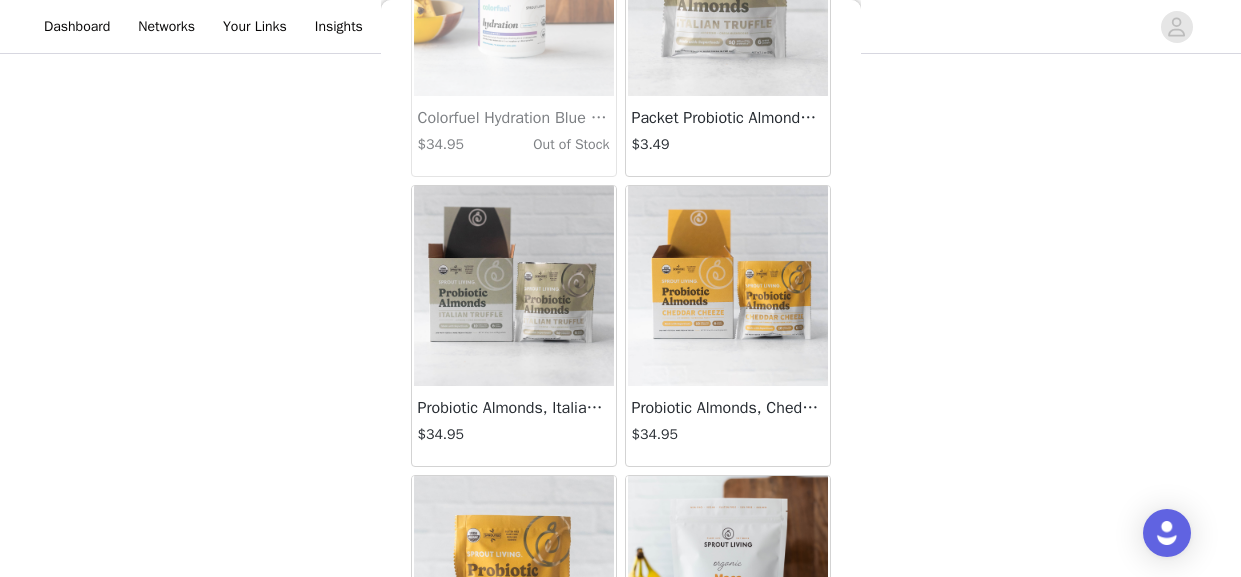 click at bounding box center [728, 286] 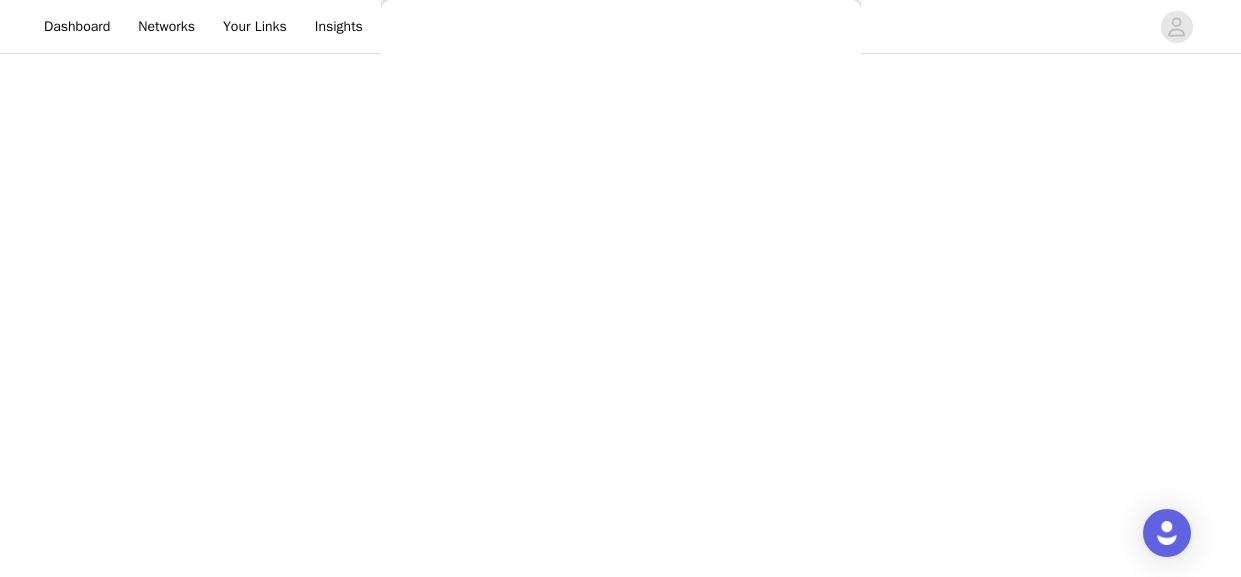 scroll, scrollTop: 358, scrollLeft: 0, axis: vertical 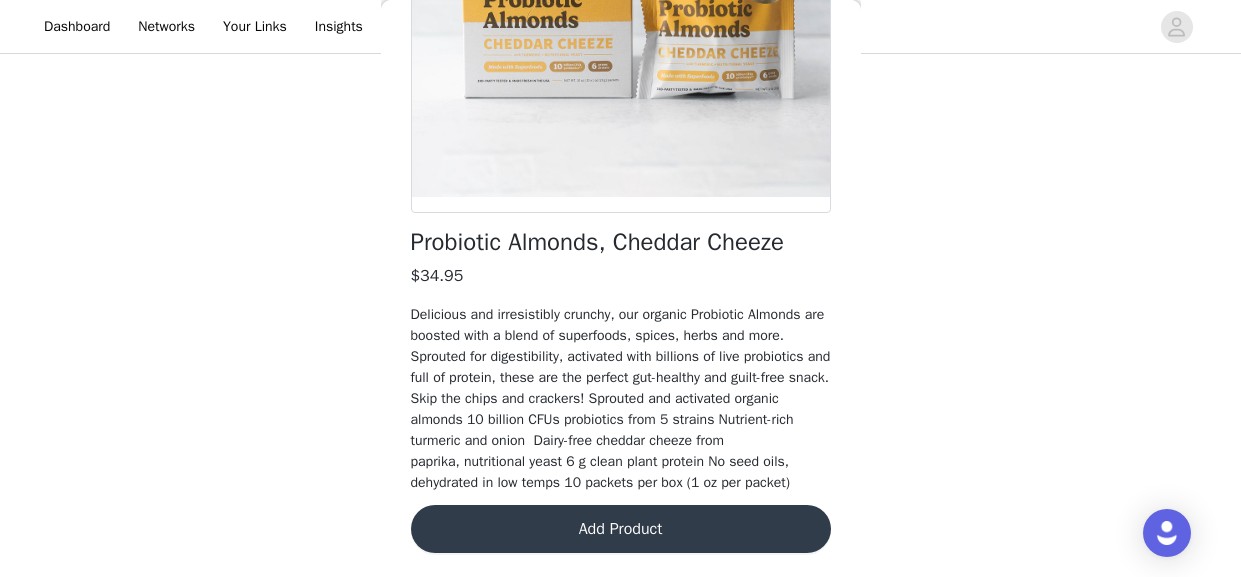 click on "Add Product" at bounding box center [621, 529] 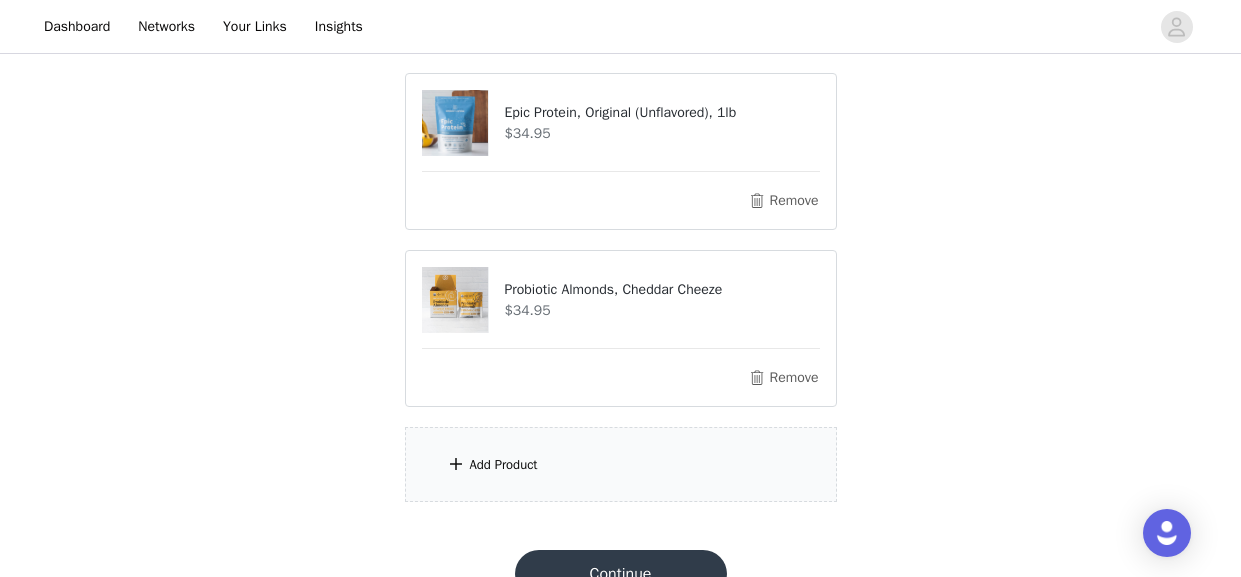 scroll, scrollTop: 565, scrollLeft: 0, axis: vertical 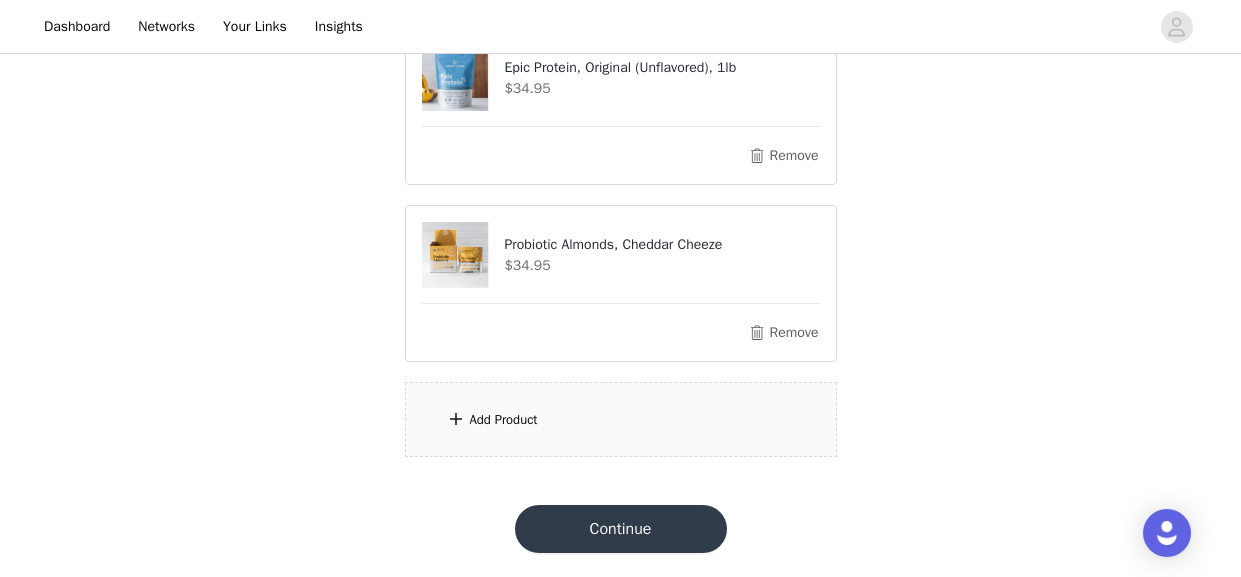 click on "Add Product" at bounding box center (621, 419) 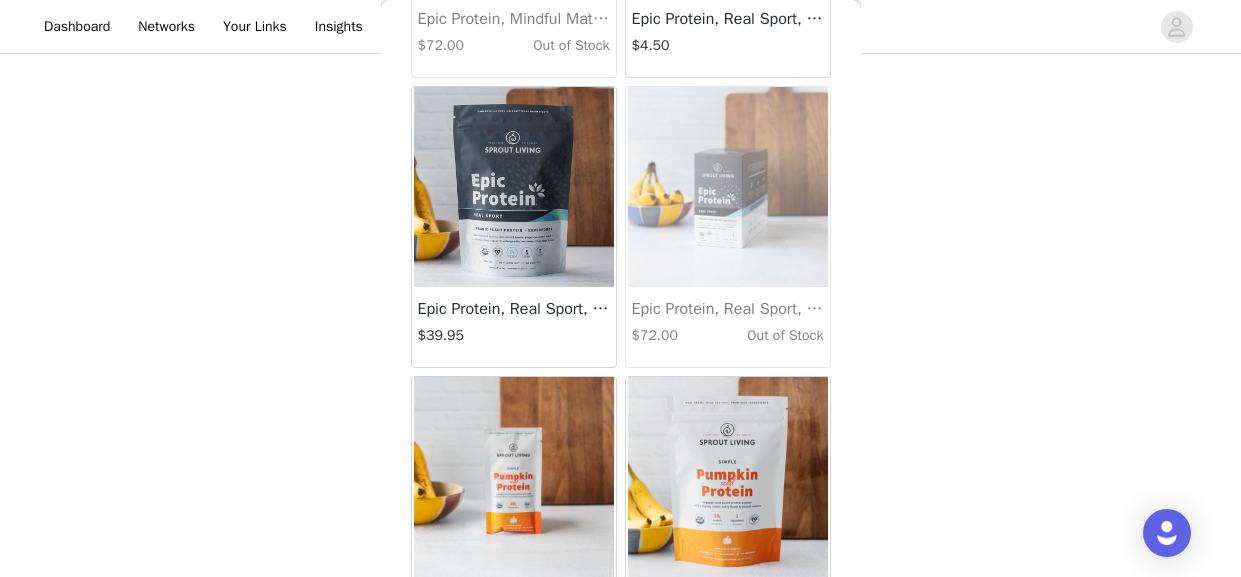 scroll, scrollTop: 4073, scrollLeft: 0, axis: vertical 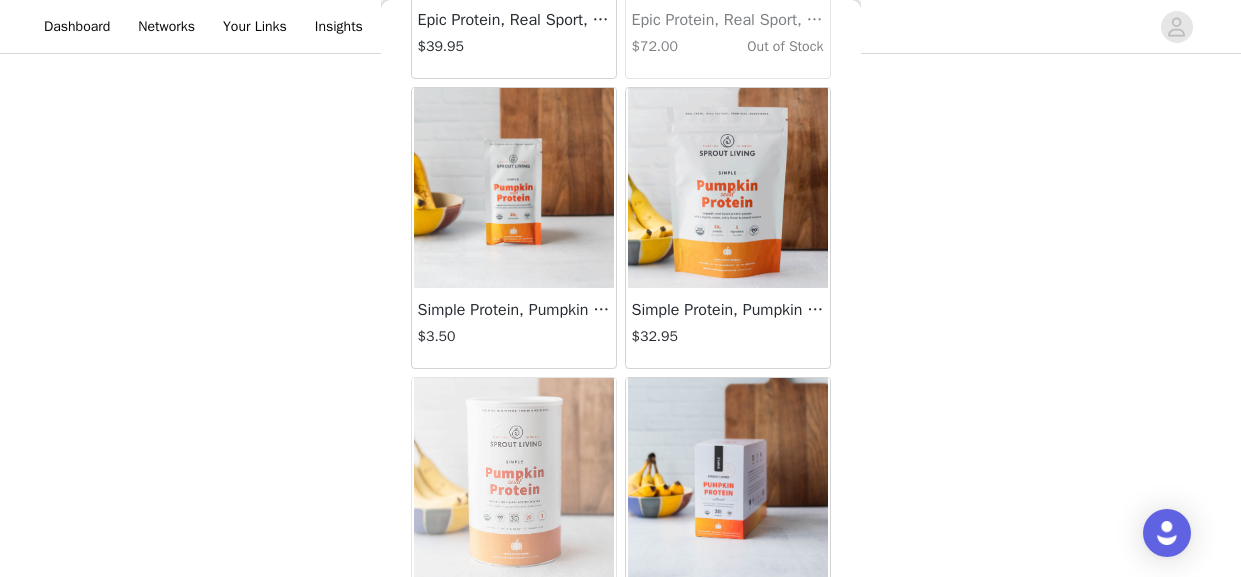 click at bounding box center [728, 188] 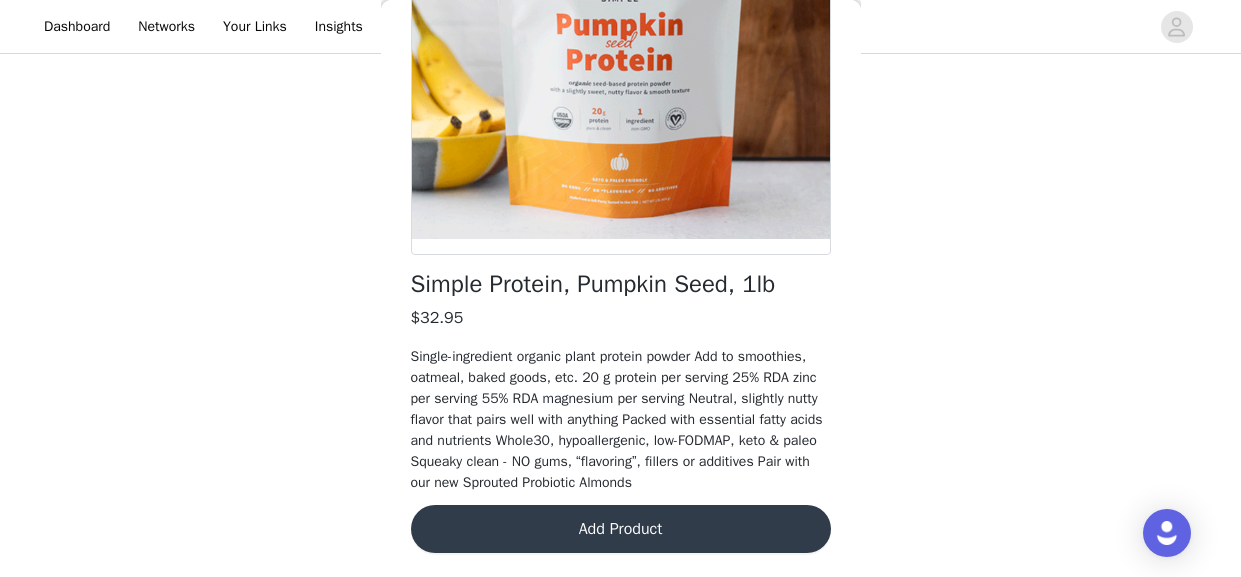 scroll, scrollTop: 316, scrollLeft: 0, axis: vertical 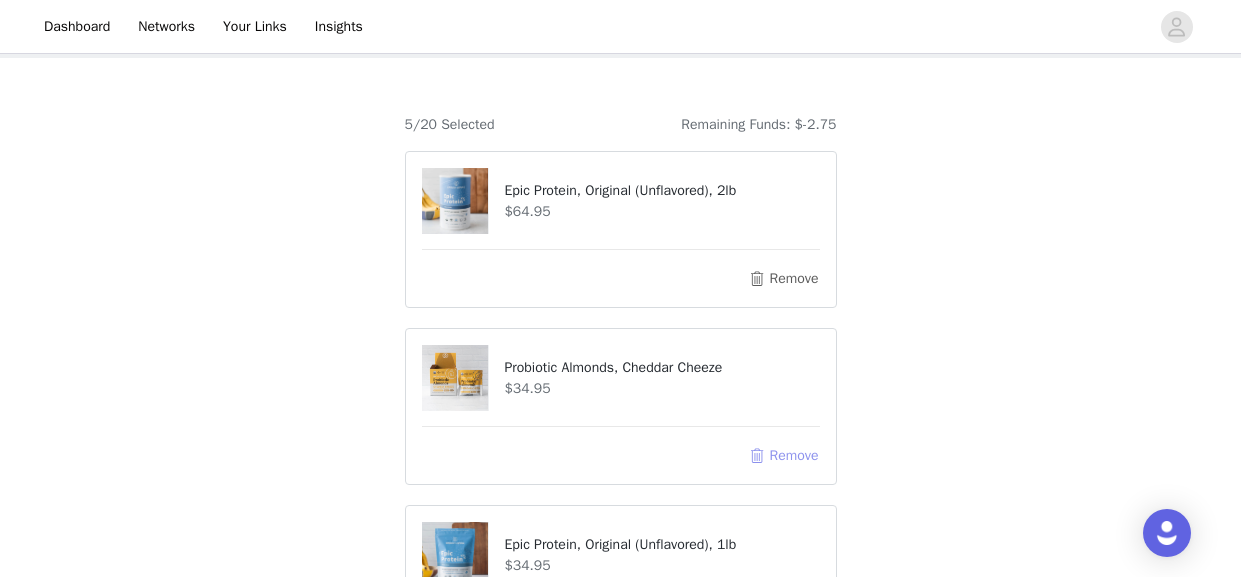 click on "Remove" at bounding box center (783, 456) 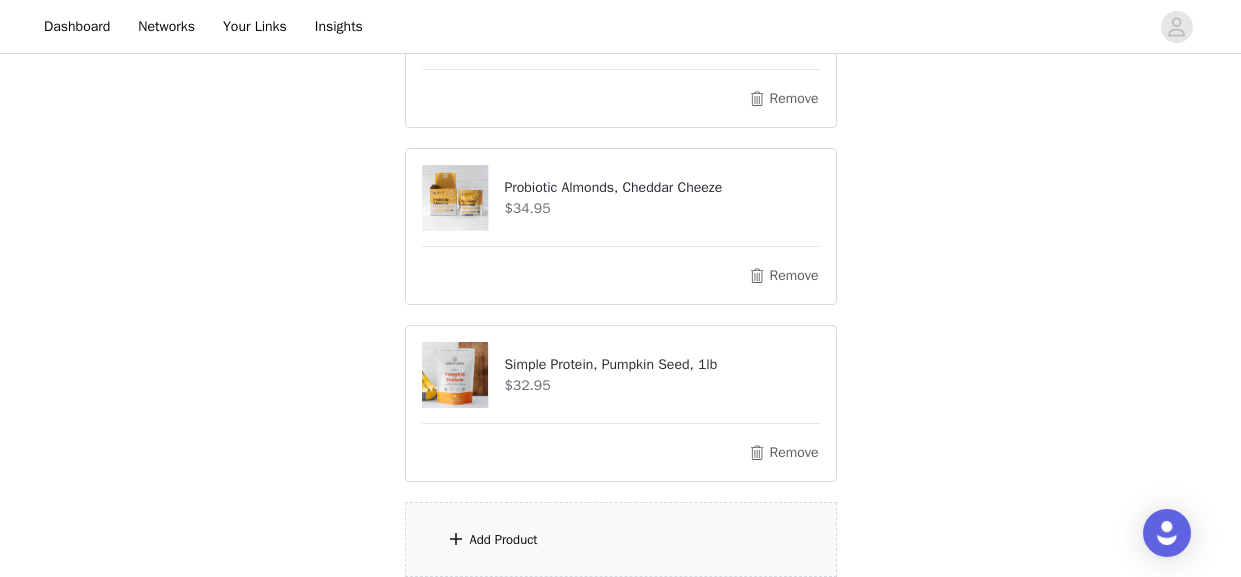 scroll, scrollTop: 565, scrollLeft: 0, axis: vertical 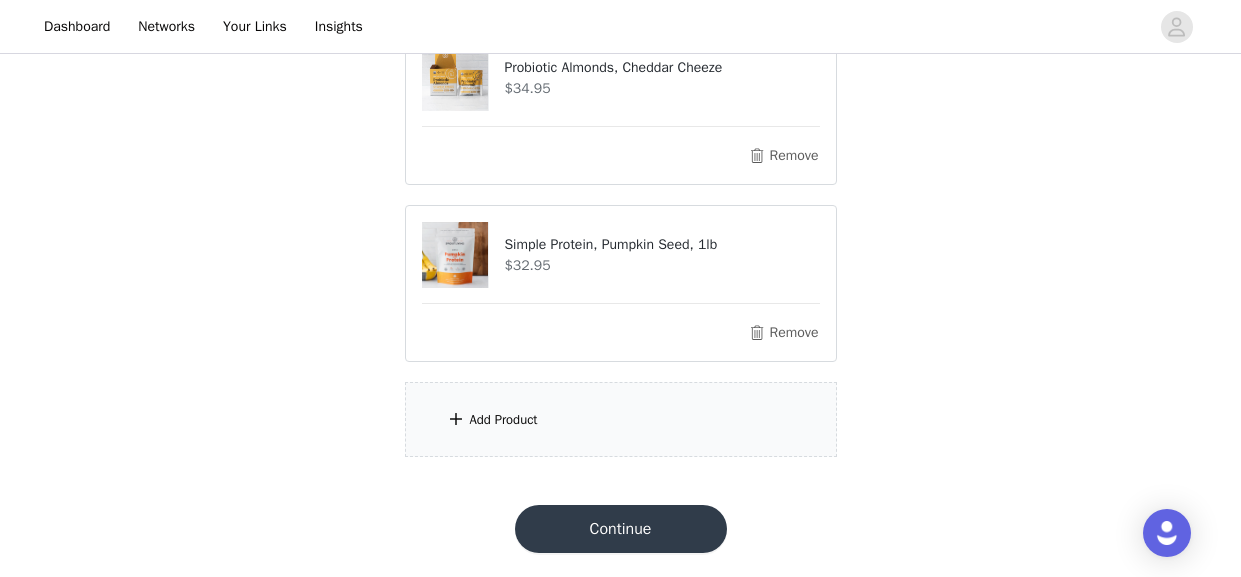 click on "Add Product" at bounding box center [621, 419] 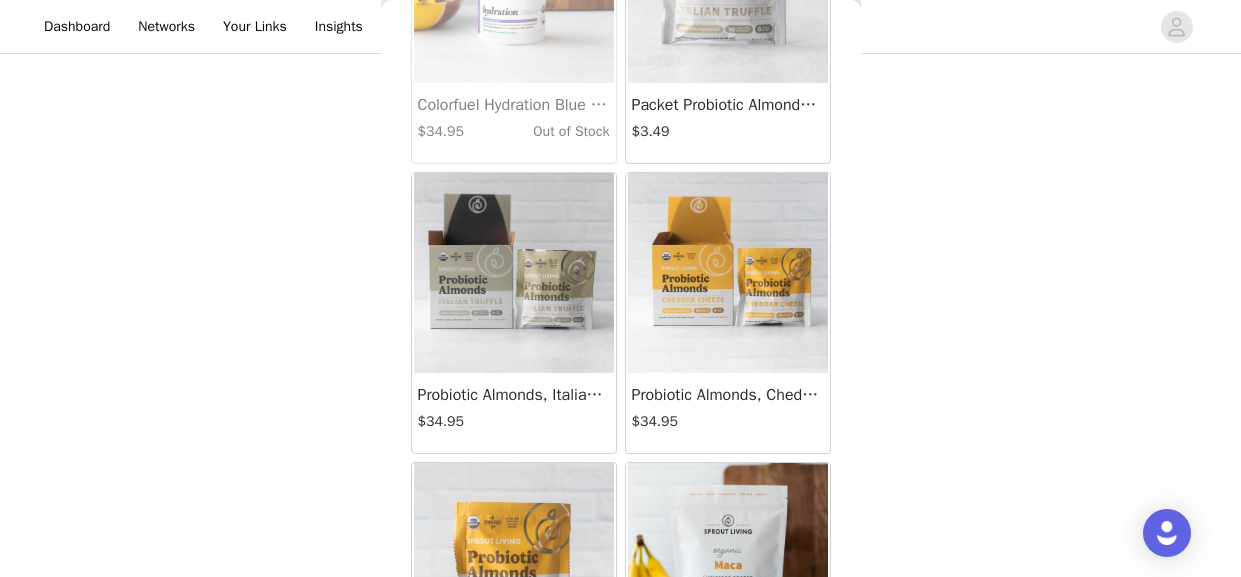 scroll, scrollTop: 6937, scrollLeft: 0, axis: vertical 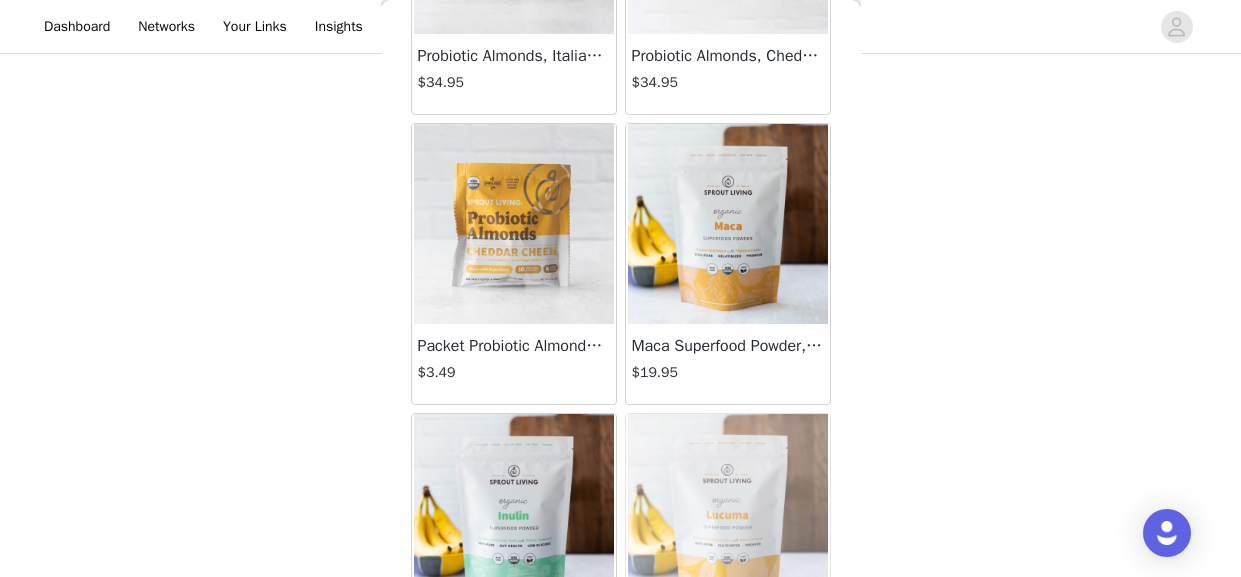 click at bounding box center [514, 224] 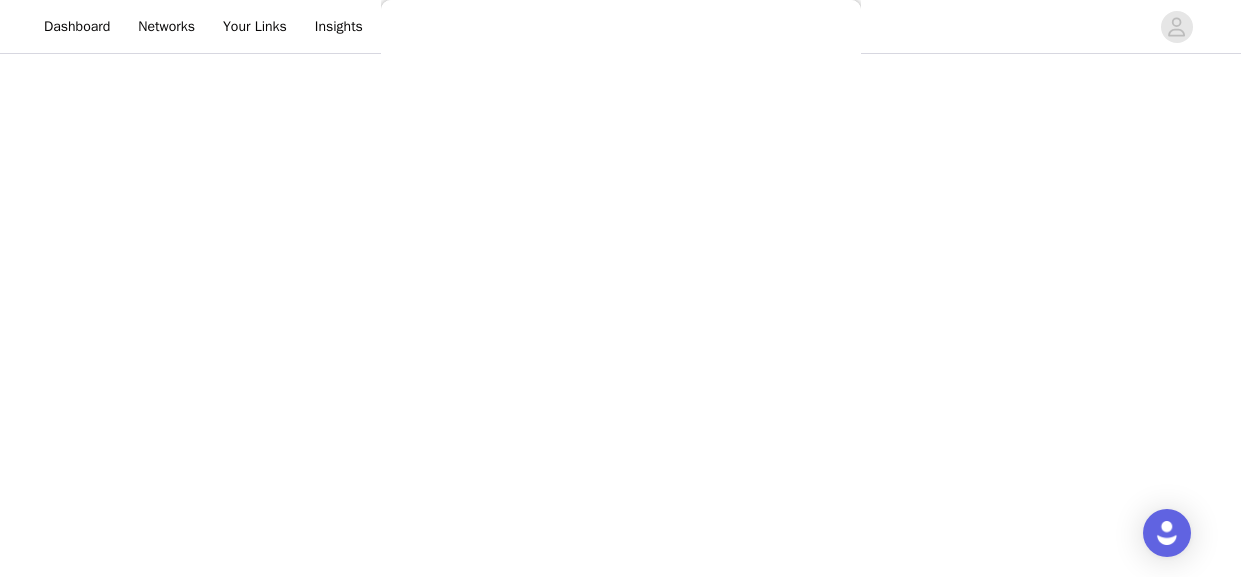 scroll, scrollTop: 364, scrollLeft: 0, axis: vertical 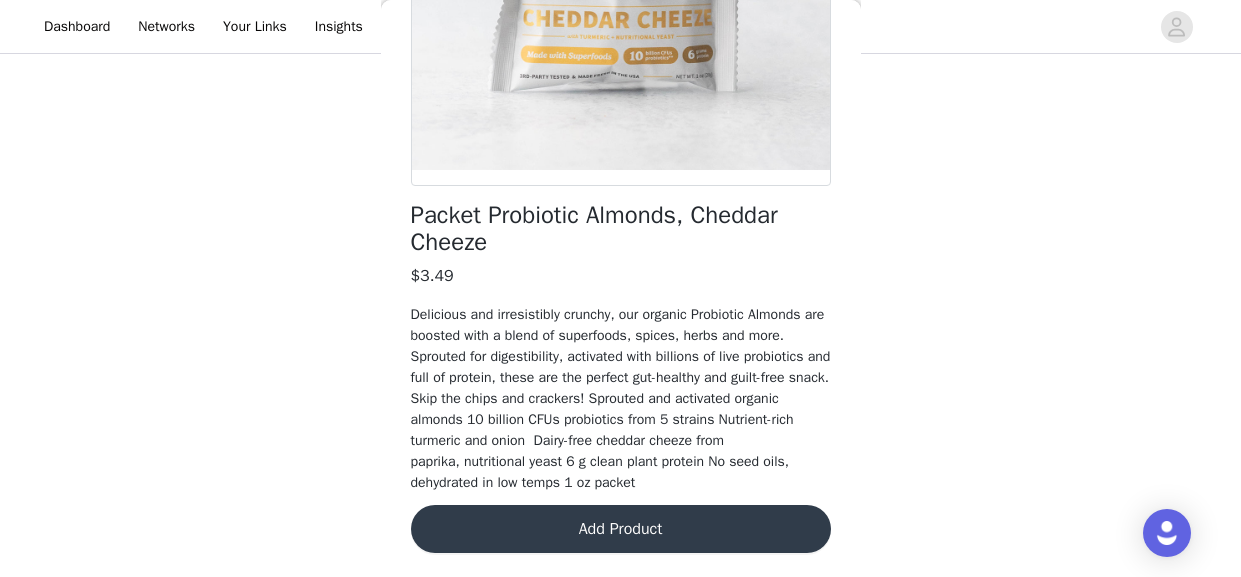 click on "Add Product" at bounding box center [621, 529] 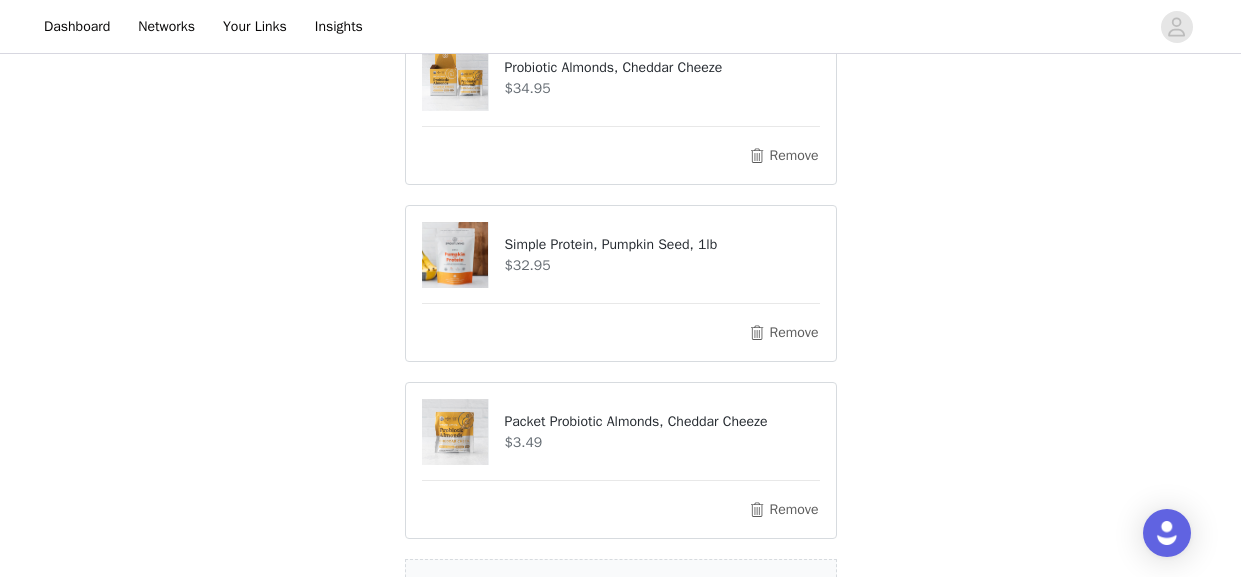 scroll, scrollTop: 742, scrollLeft: 0, axis: vertical 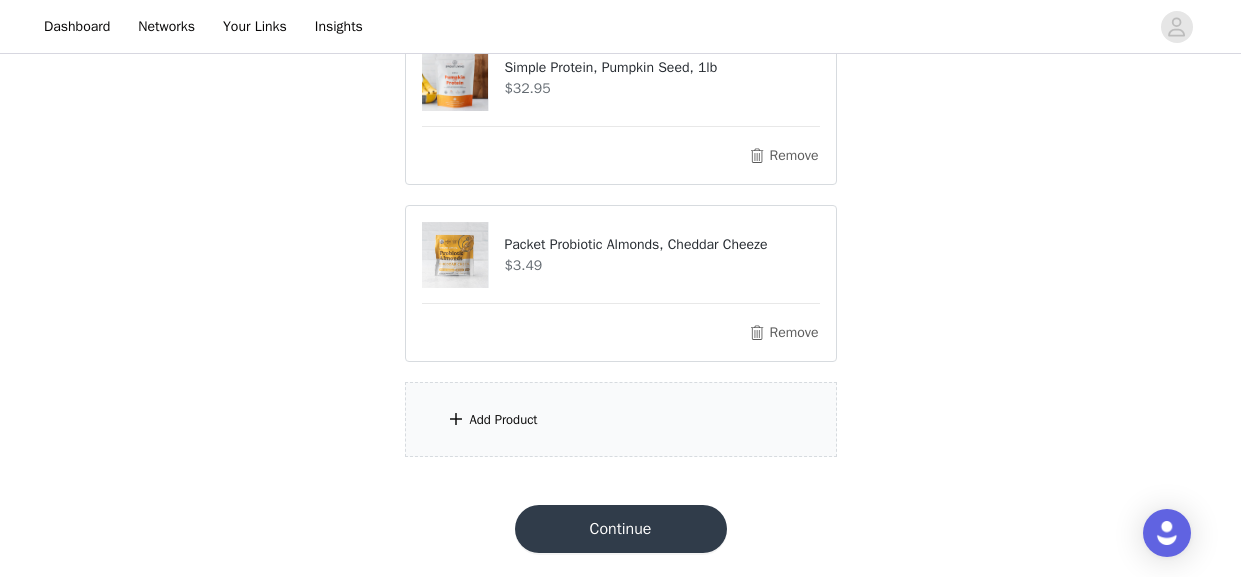 click on "Add Product" at bounding box center (621, 419) 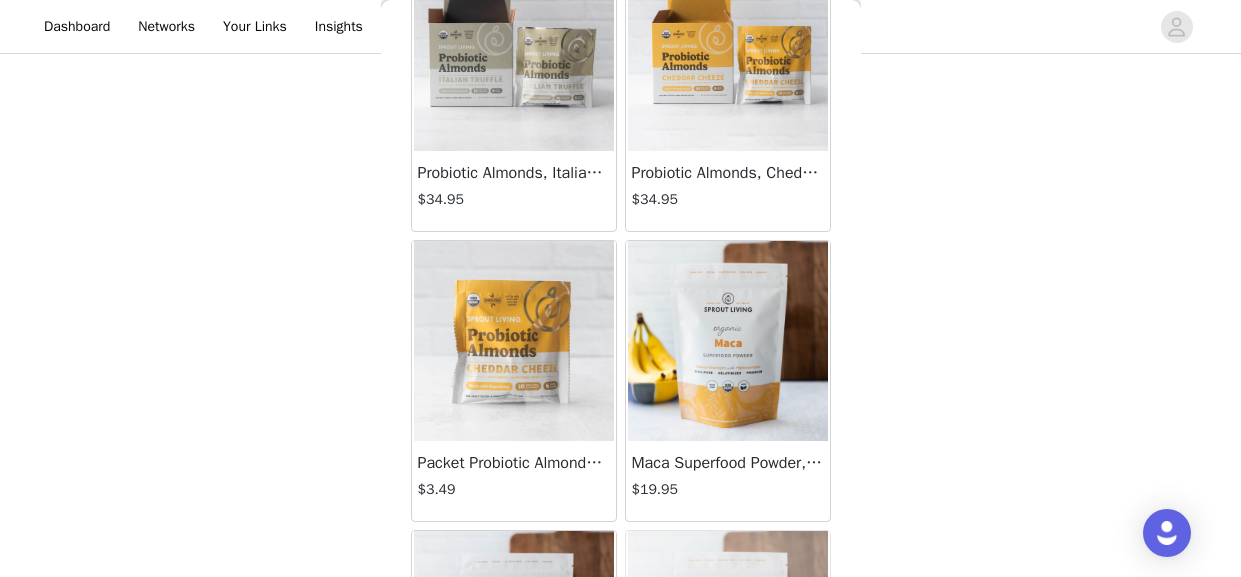 scroll, scrollTop: 6821, scrollLeft: 0, axis: vertical 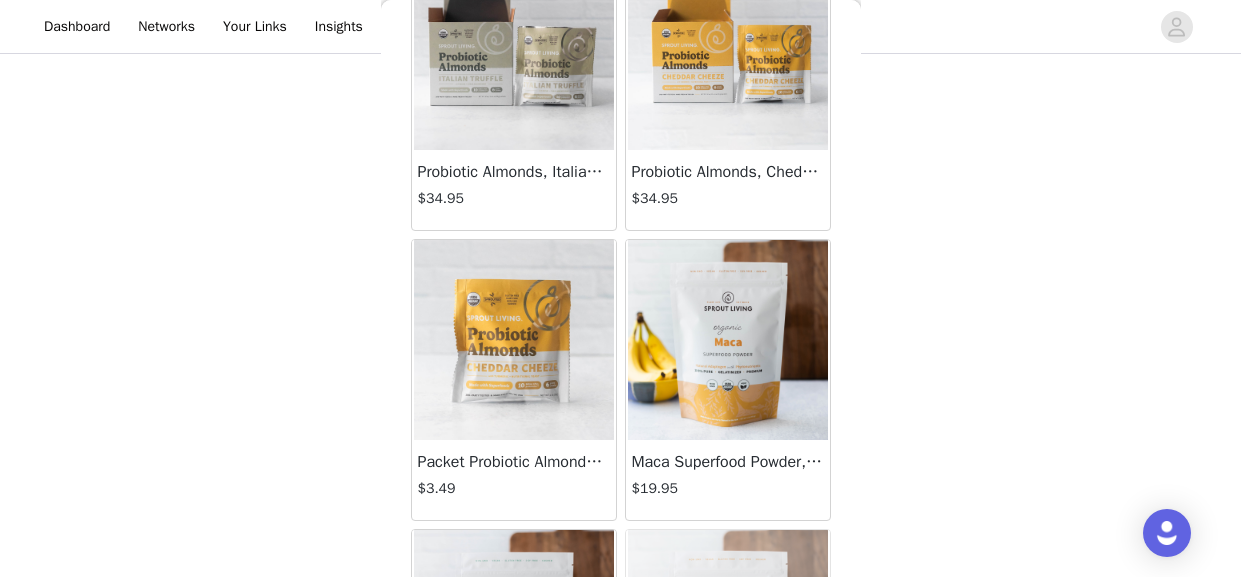 click at bounding box center [514, 340] 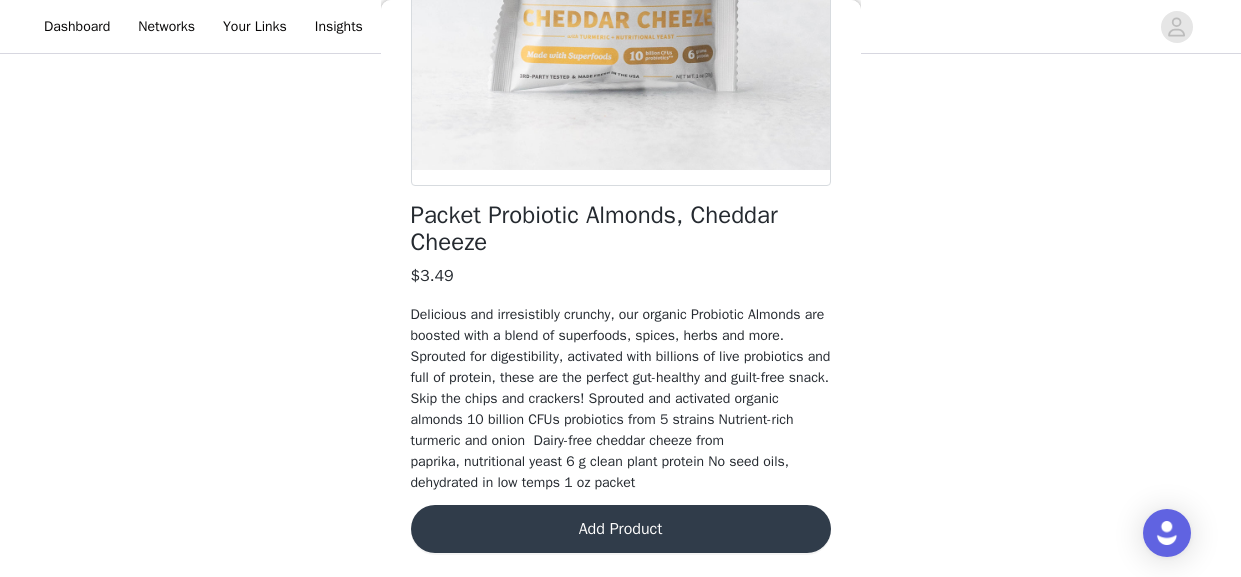 scroll, scrollTop: 364, scrollLeft: 0, axis: vertical 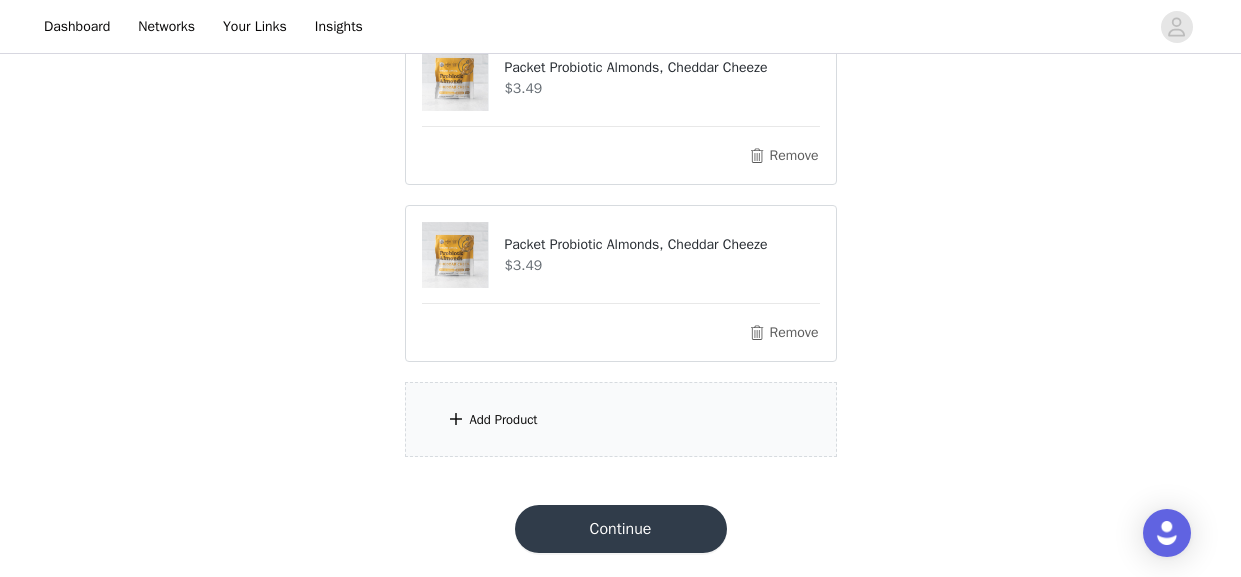 click on "Add Product" at bounding box center [621, 419] 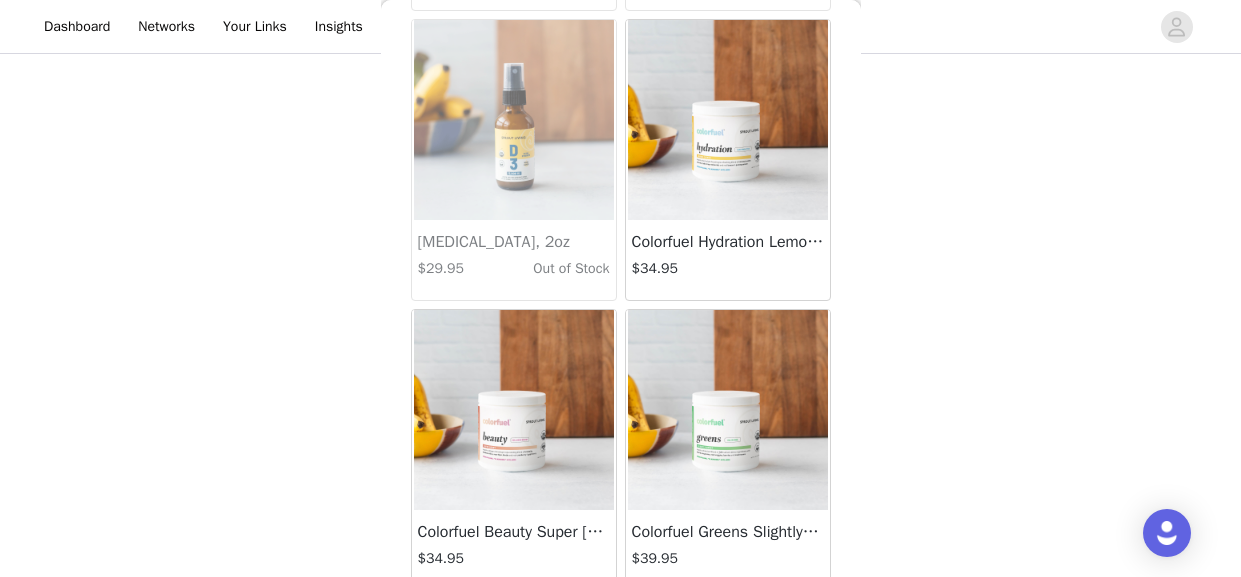 scroll, scrollTop: 6048, scrollLeft: 0, axis: vertical 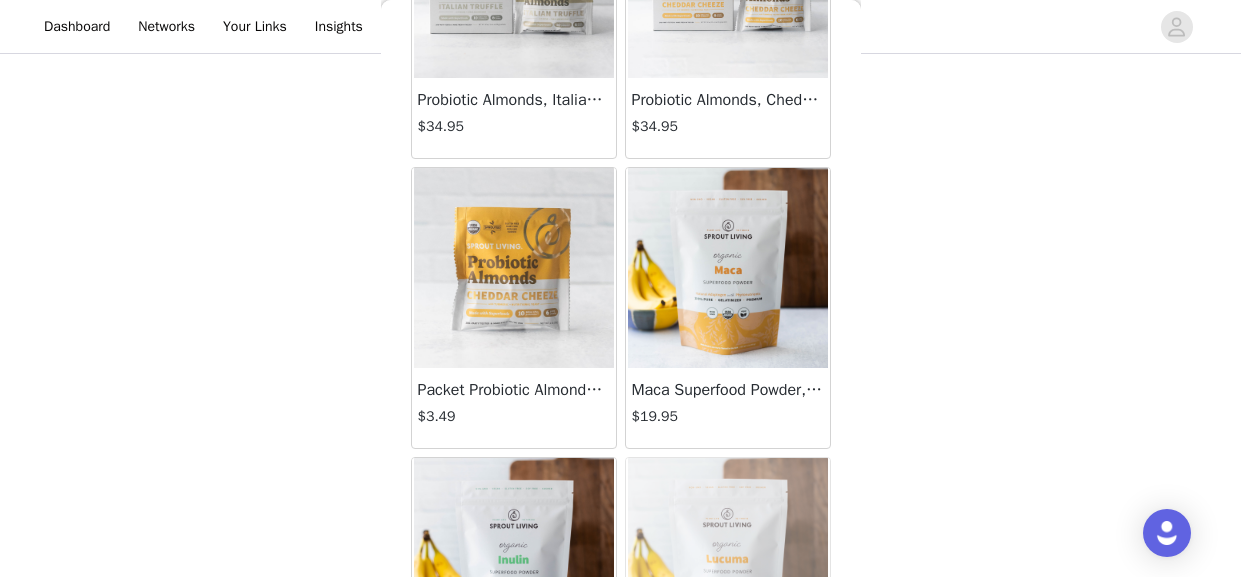 click at bounding box center (514, 268) 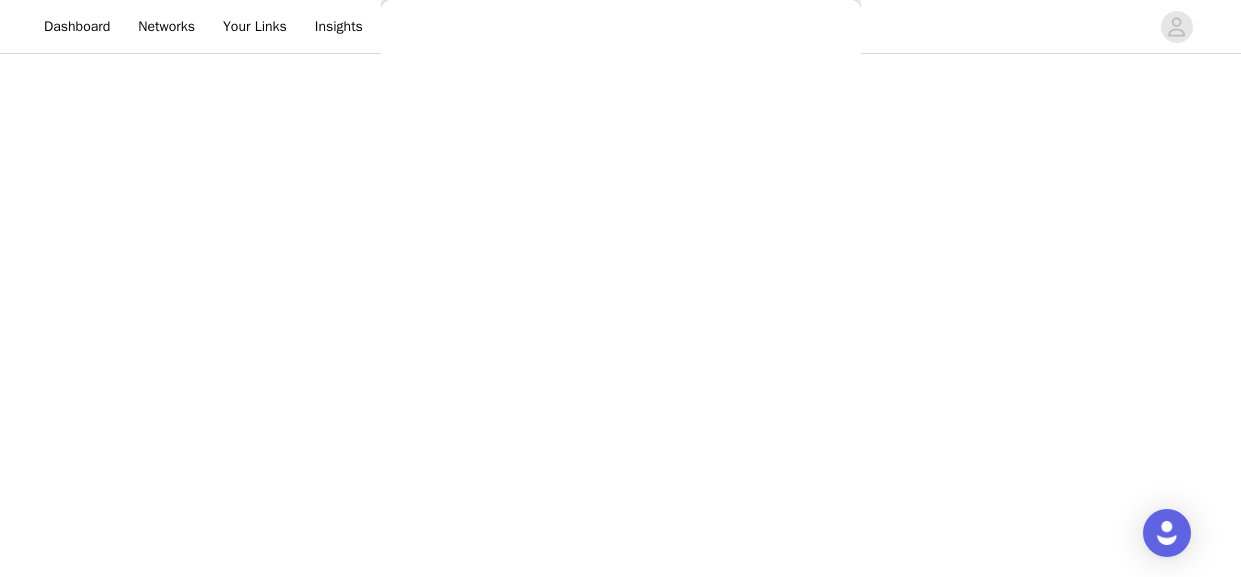 scroll, scrollTop: 364, scrollLeft: 0, axis: vertical 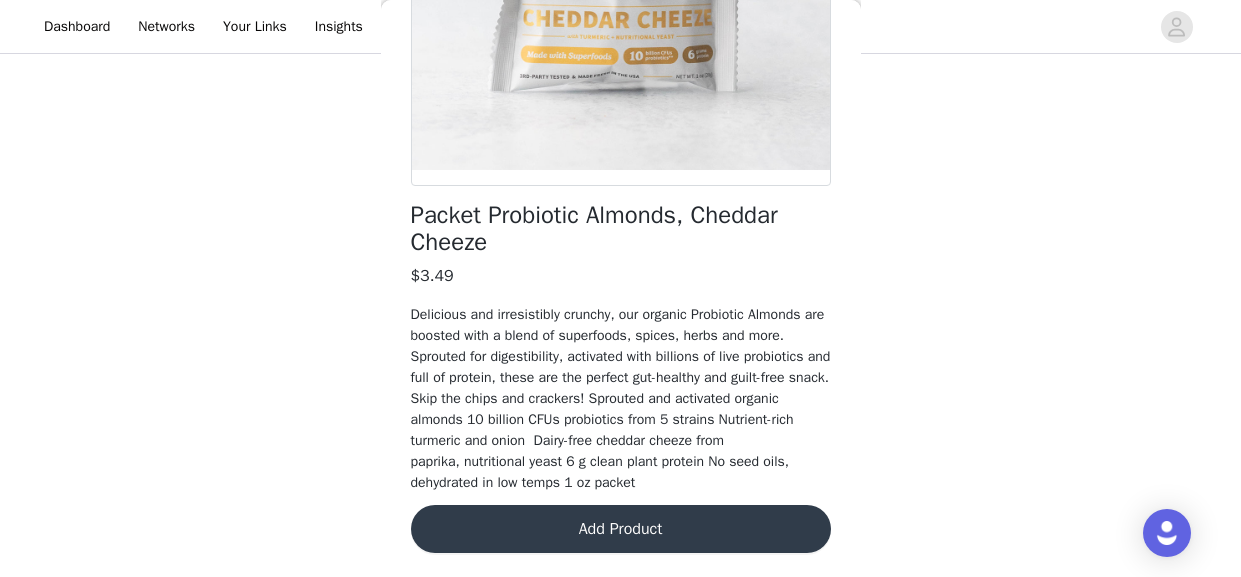 click on "Packet Probiotic Almonds, Cheddar Cheeze       $3.49           Delicious and irresistibly crunchy, our organic Probiotic Almonds are boosted with a blend of superfoods, spices, herbs and more. Sprouted for digestibility, activated with billions of live probiotics and full of protein, these are the perfect gut-healthy and guilt-free snack. Skip the chips and crackers! Sprouted and activated organic almonds 10 billion CFUs probiotics from 5 strains Nutrient-rich turmeric and onion  Dairy-free cheddar cheeze from paprika, nutritional yeast 6 g clean plant protein No seed oils, dehydrated in low temps 1 oz packet   Add Product" at bounding box center [621, 156] 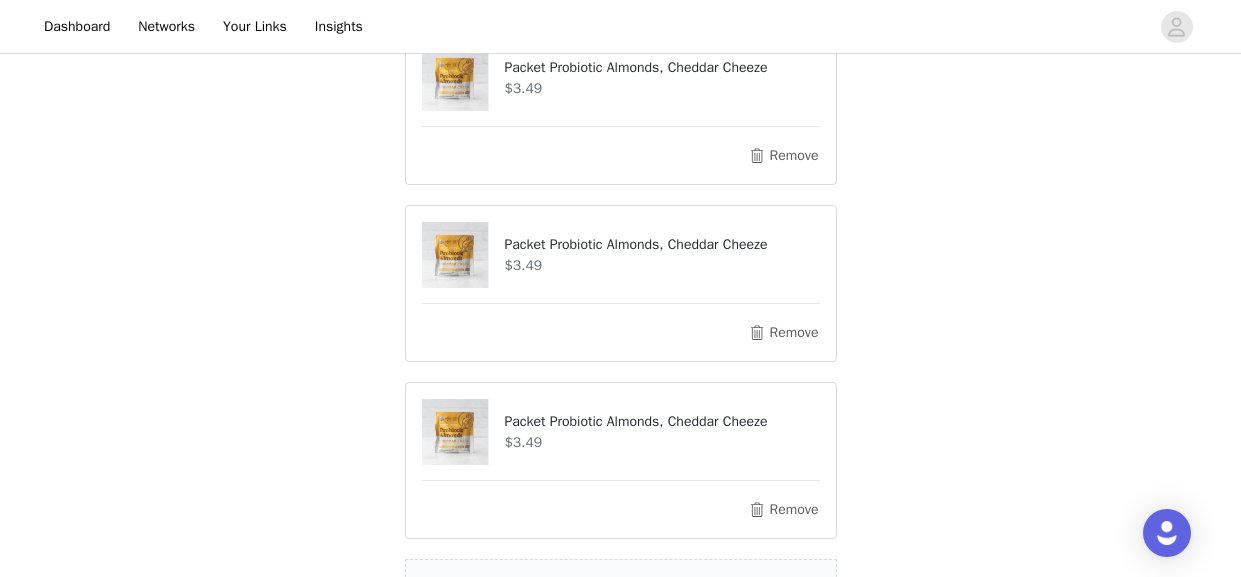 scroll, scrollTop: 1096, scrollLeft: 0, axis: vertical 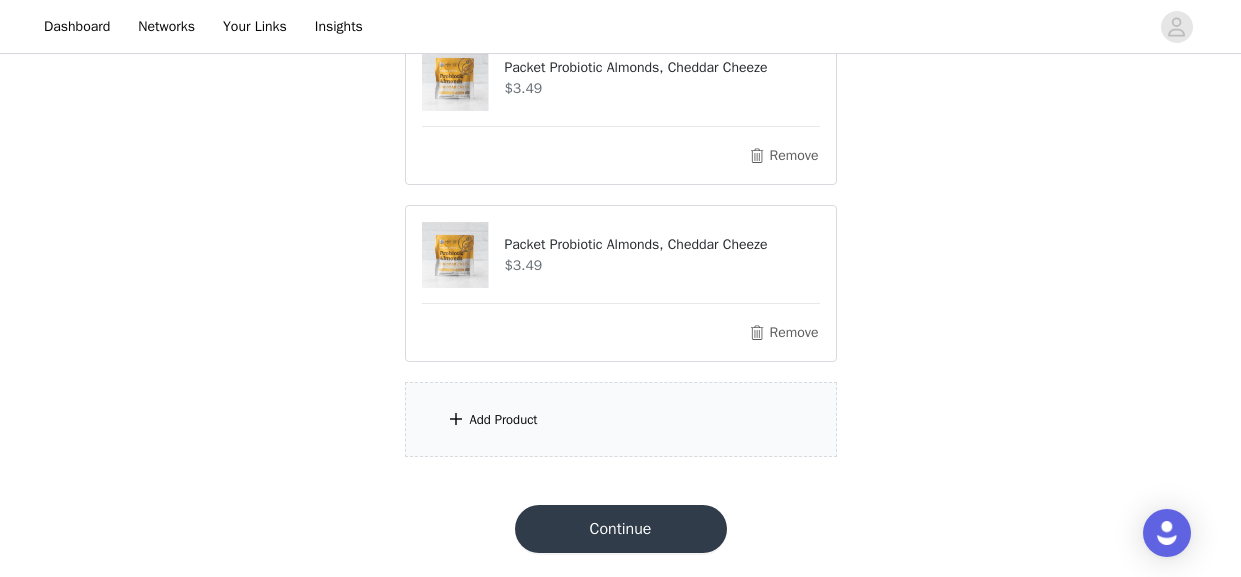 click on "Add Product" at bounding box center (621, 419) 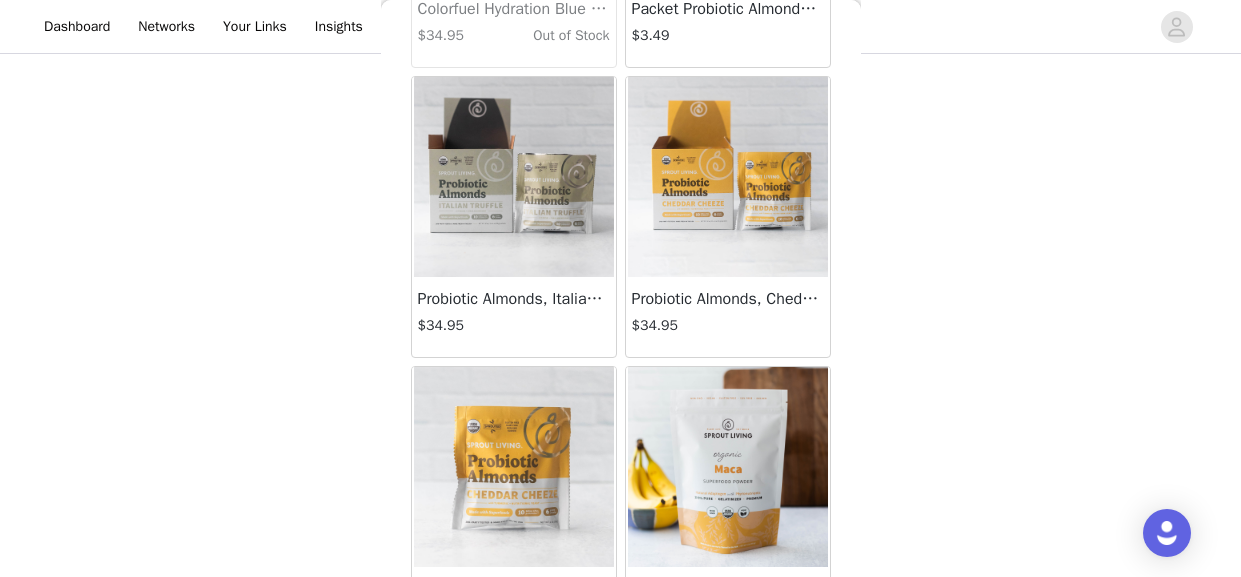 click at bounding box center (514, 467) 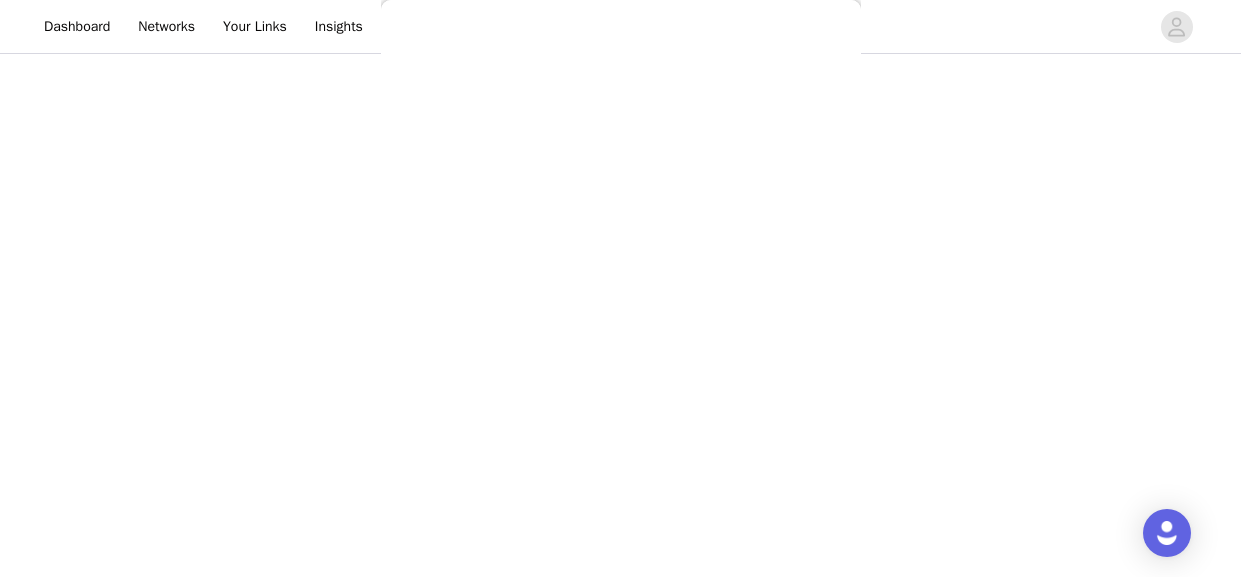 scroll, scrollTop: 364, scrollLeft: 0, axis: vertical 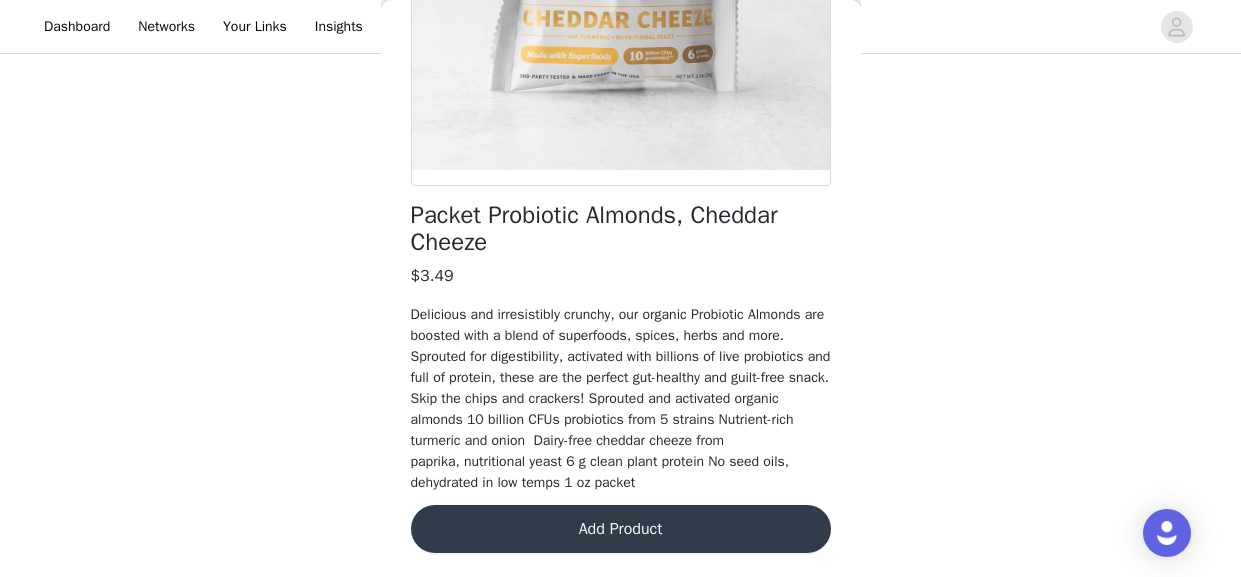click on "Add Product" at bounding box center [621, 529] 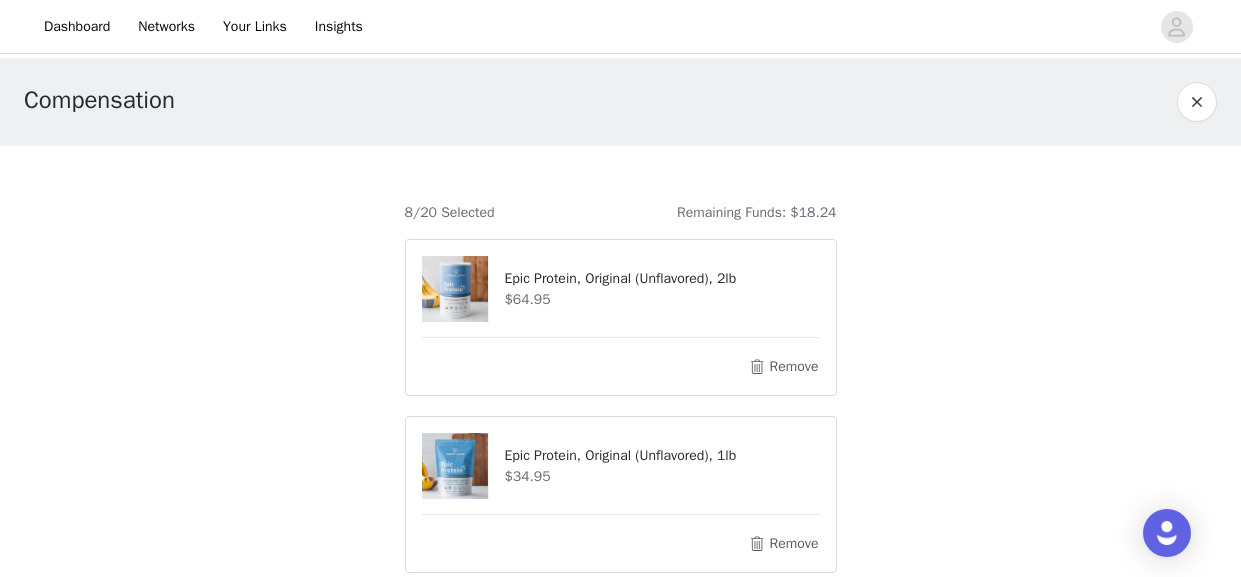 scroll, scrollTop: 1273, scrollLeft: 0, axis: vertical 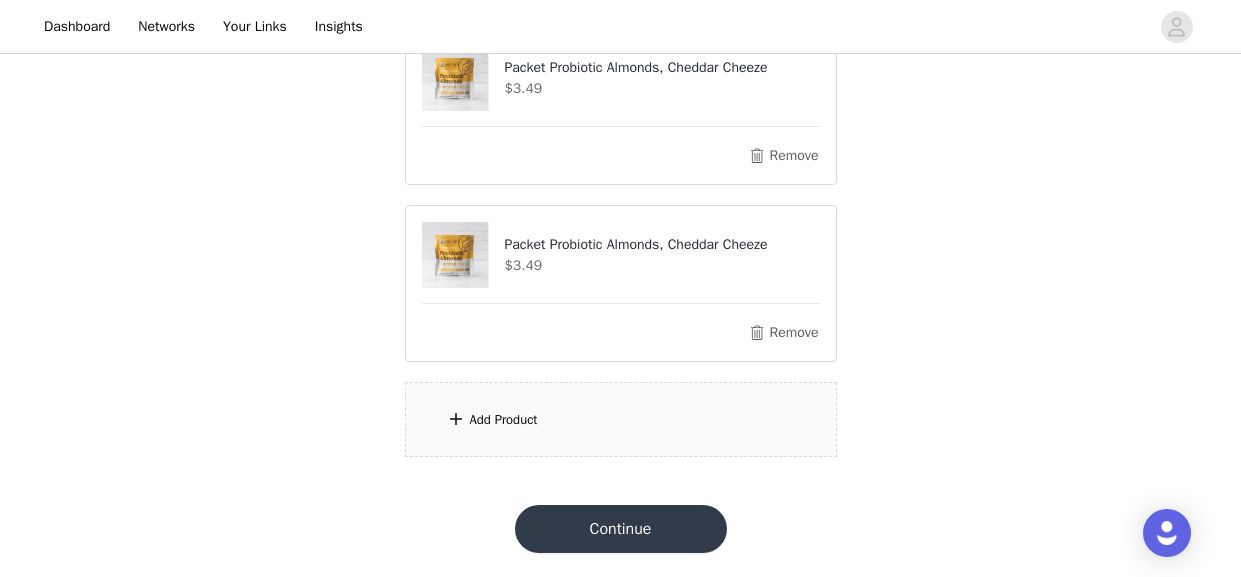 click on "Add Product" at bounding box center [504, 420] 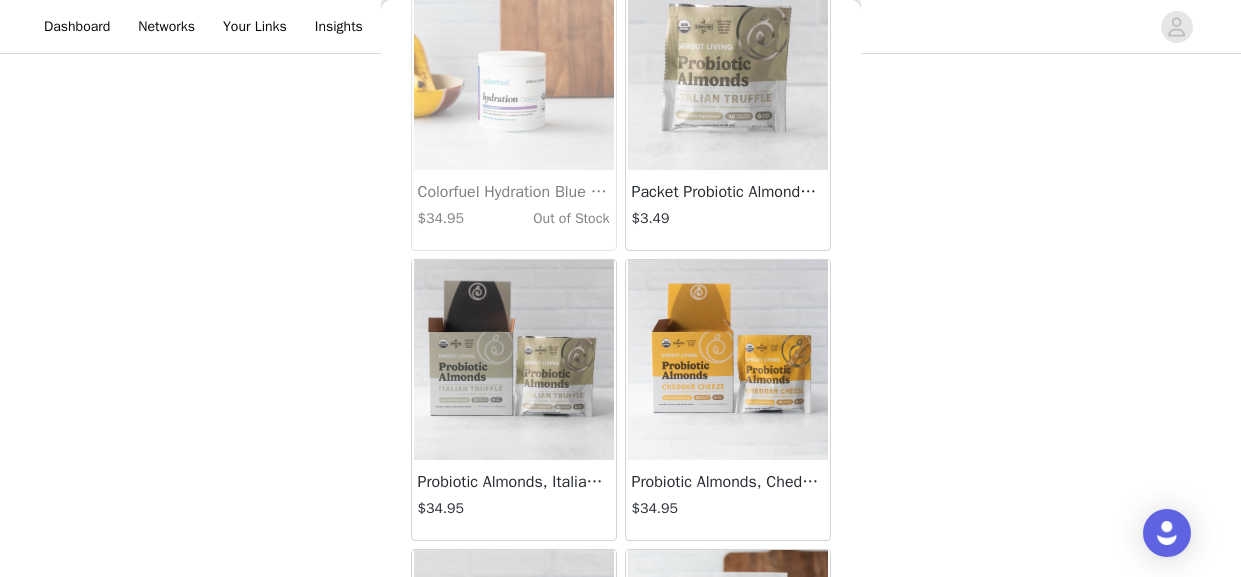 scroll, scrollTop: 6703, scrollLeft: 0, axis: vertical 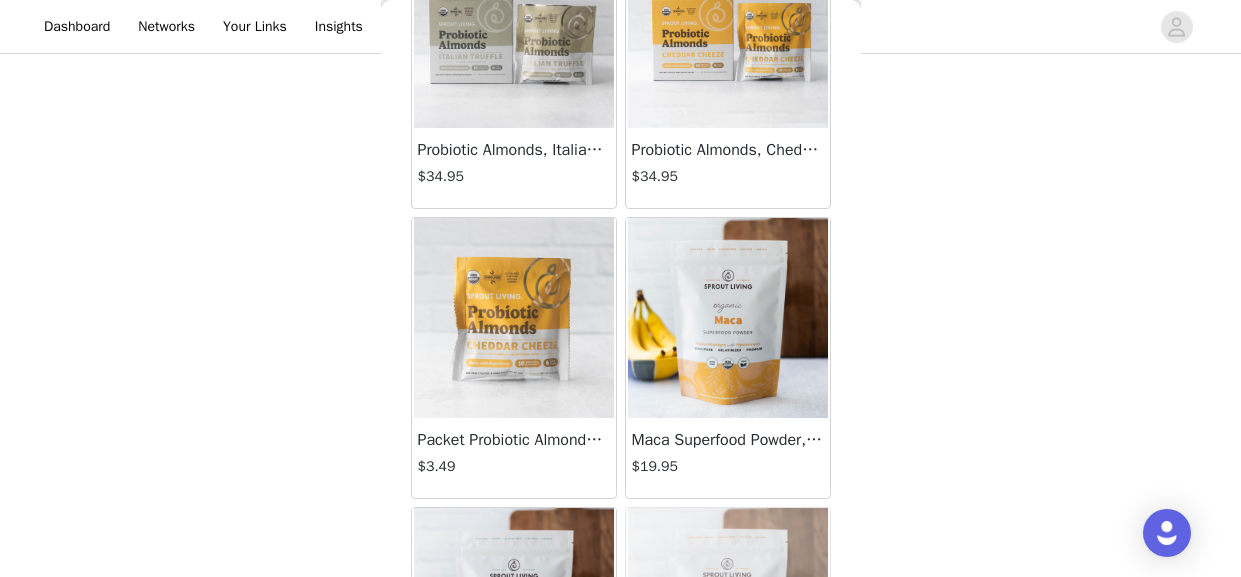 click at bounding box center [514, 318] 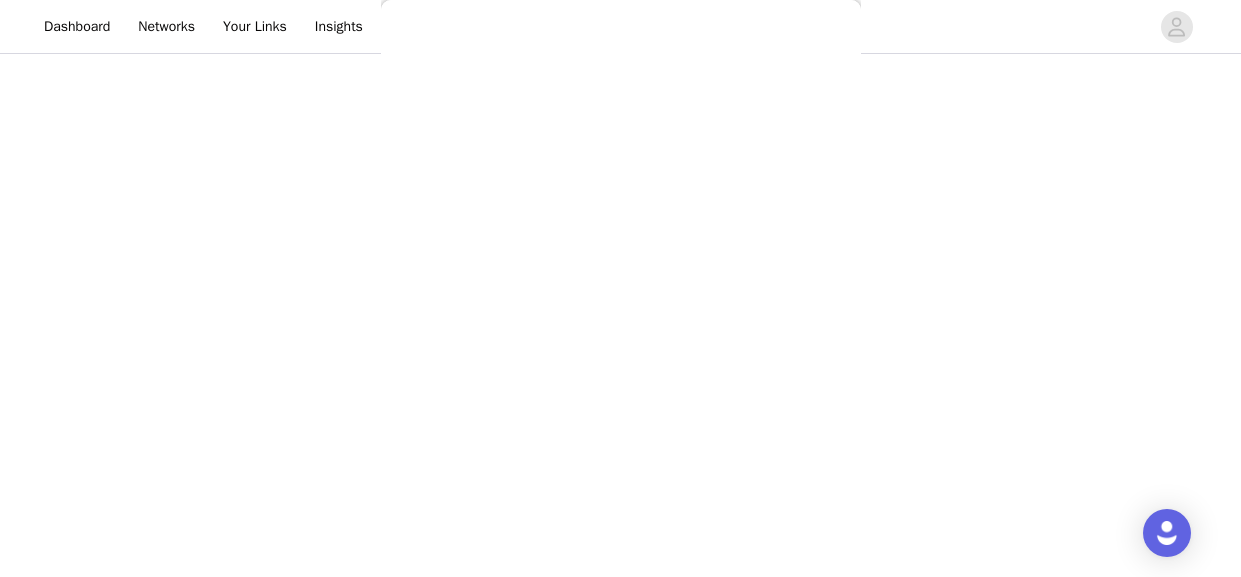 scroll, scrollTop: 364, scrollLeft: 0, axis: vertical 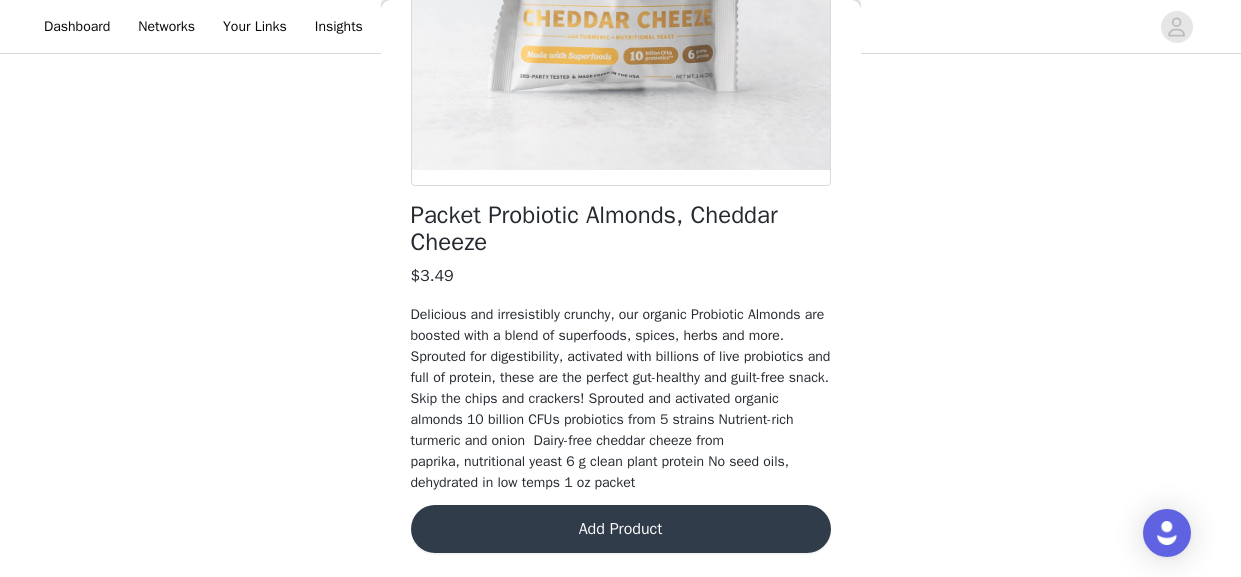click on "Add Product" at bounding box center (621, 529) 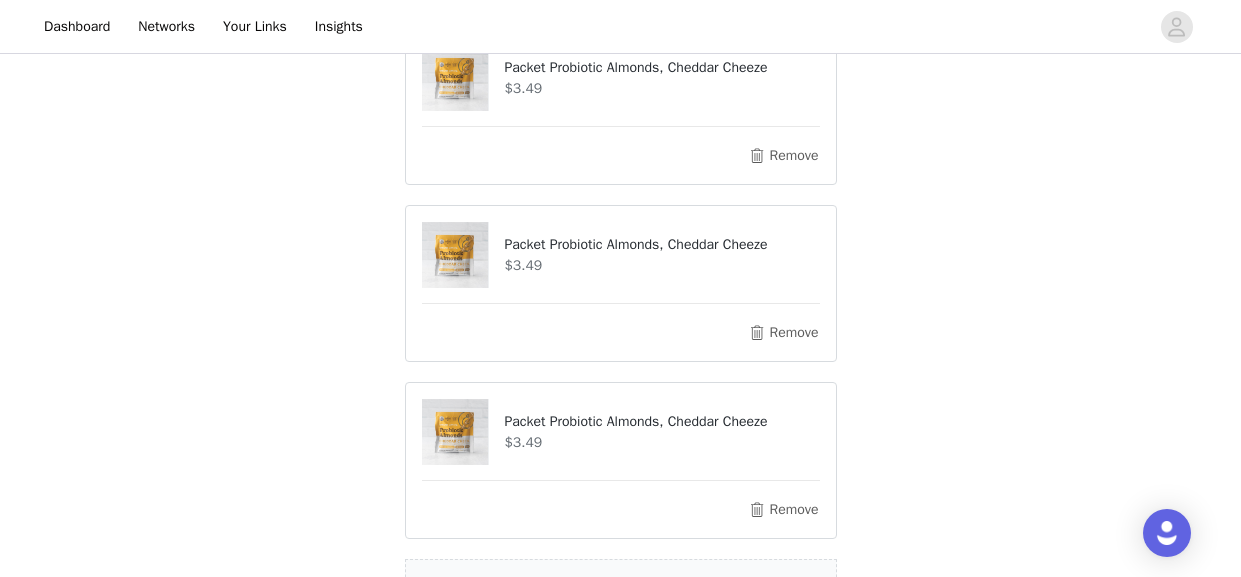 scroll, scrollTop: 1450, scrollLeft: 0, axis: vertical 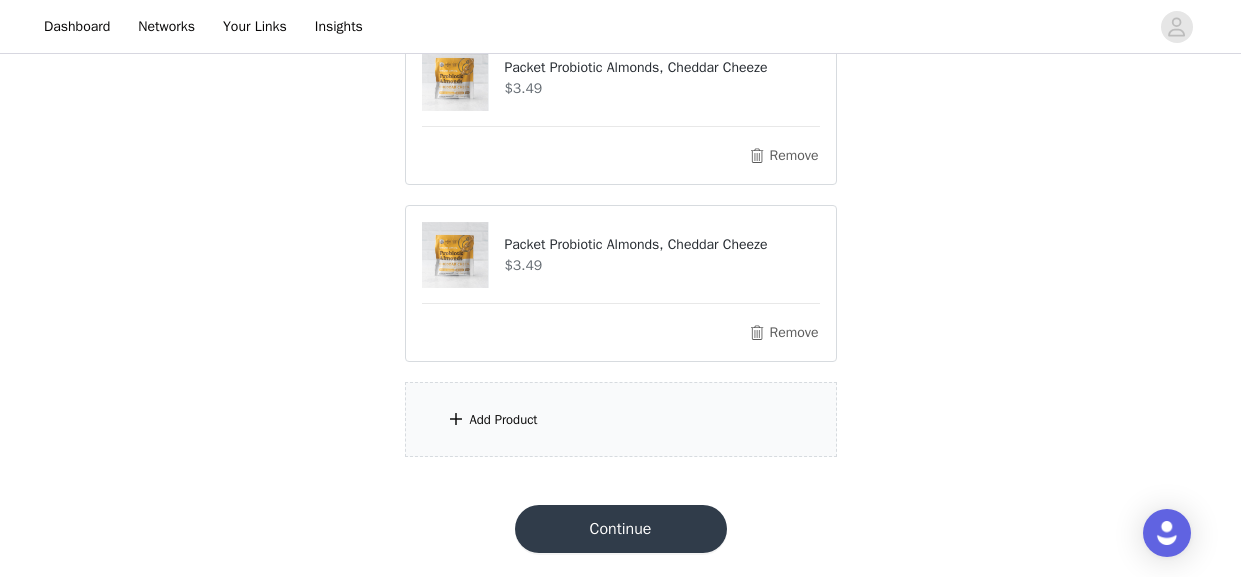 click on "Add Product" at bounding box center [621, 419] 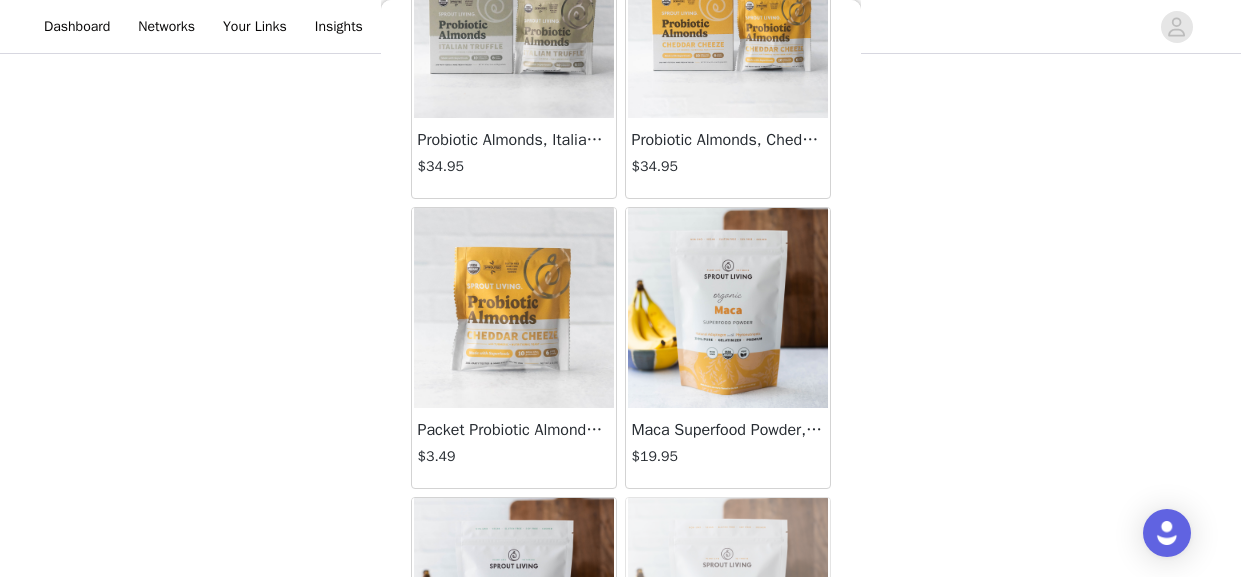 scroll, scrollTop: 6848, scrollLeft: 0, axis: vertical 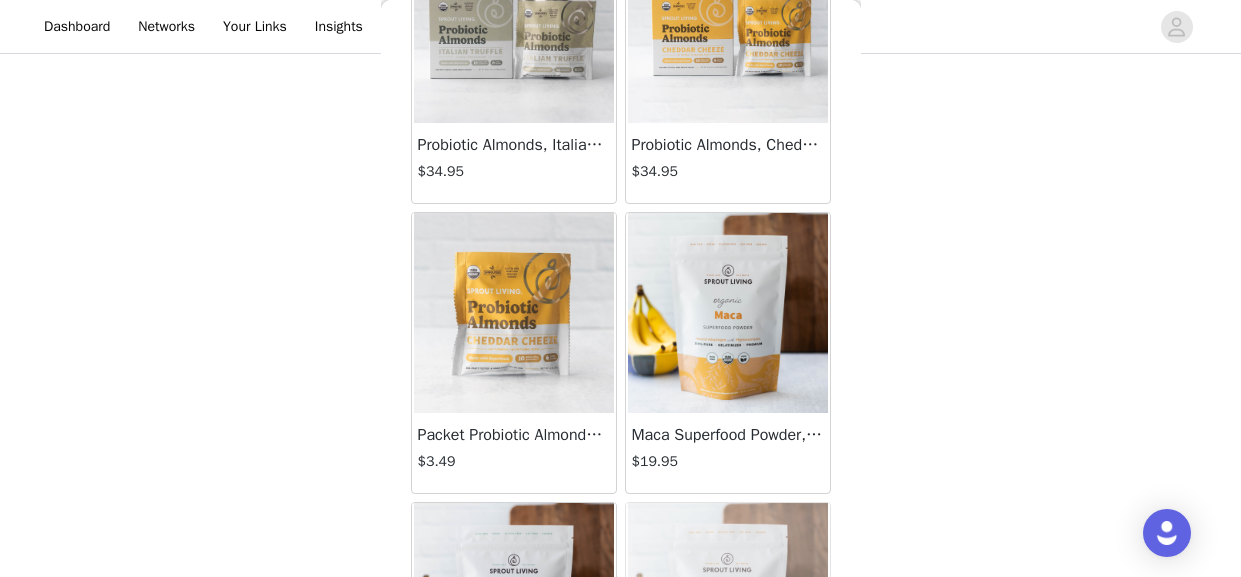 click at bounding box center (514, 313) 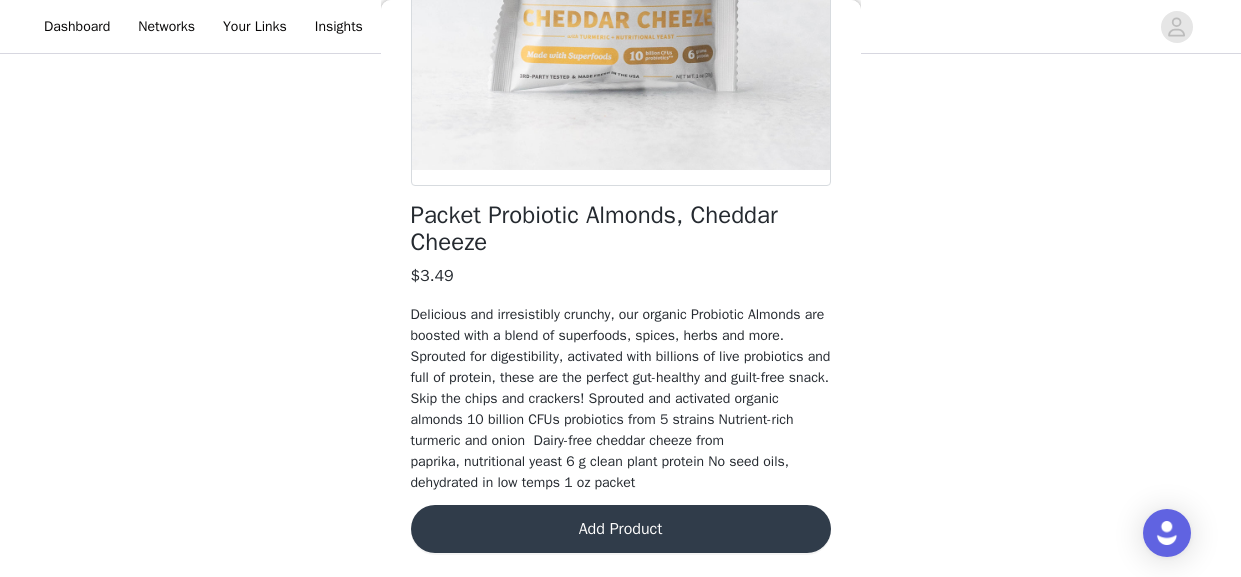scroll, scrollTop: 364, scrollLeft: 0, axis: vertical 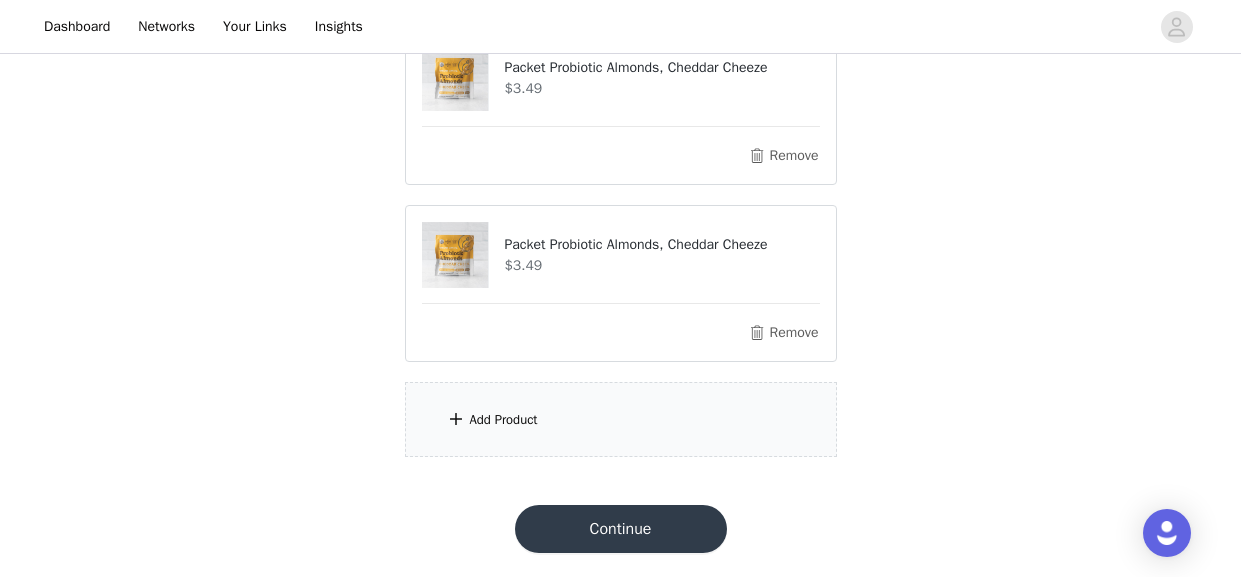 click on "Add Product" at bounding box center (621, 419) 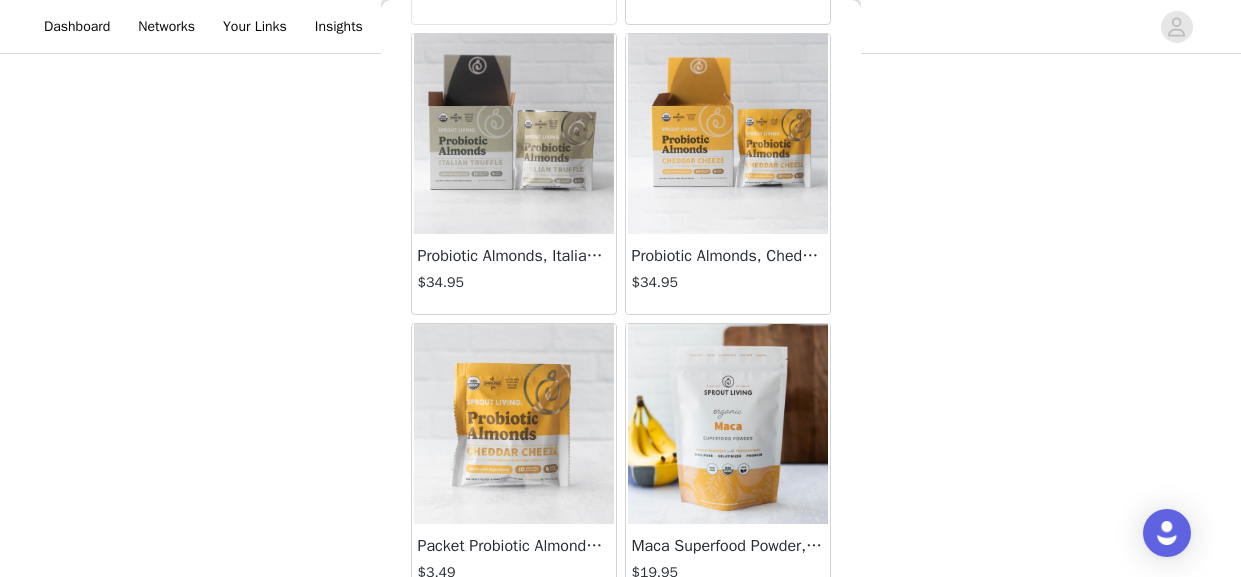 scroll, scrollTop: 6760, scrollLeft: 0, axis: vertical 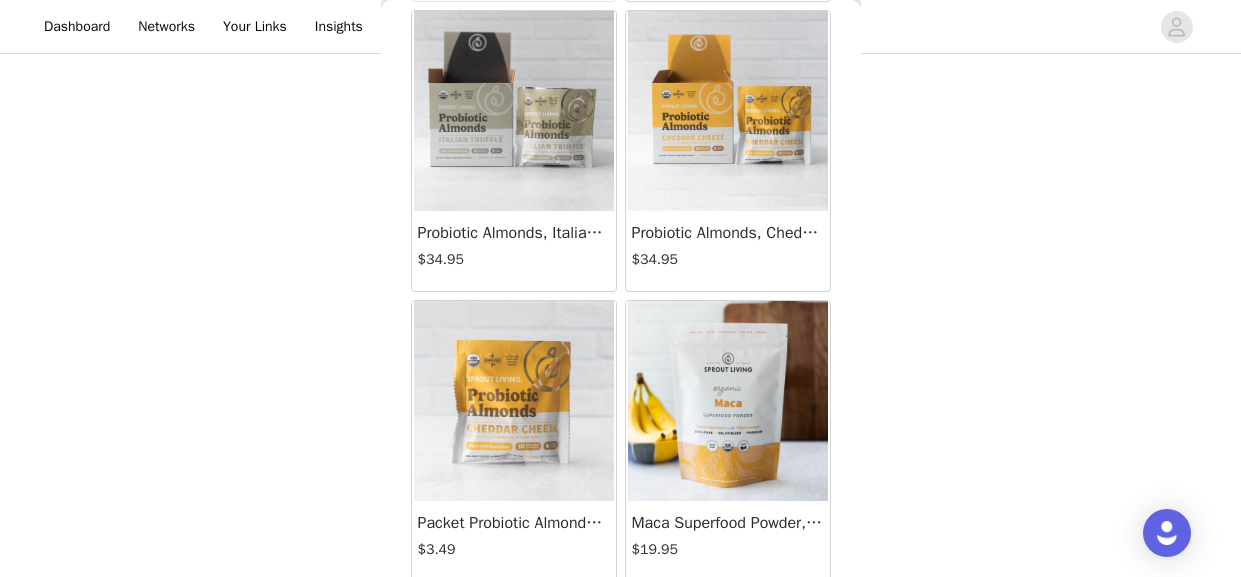click at bounding box center (514, 401) 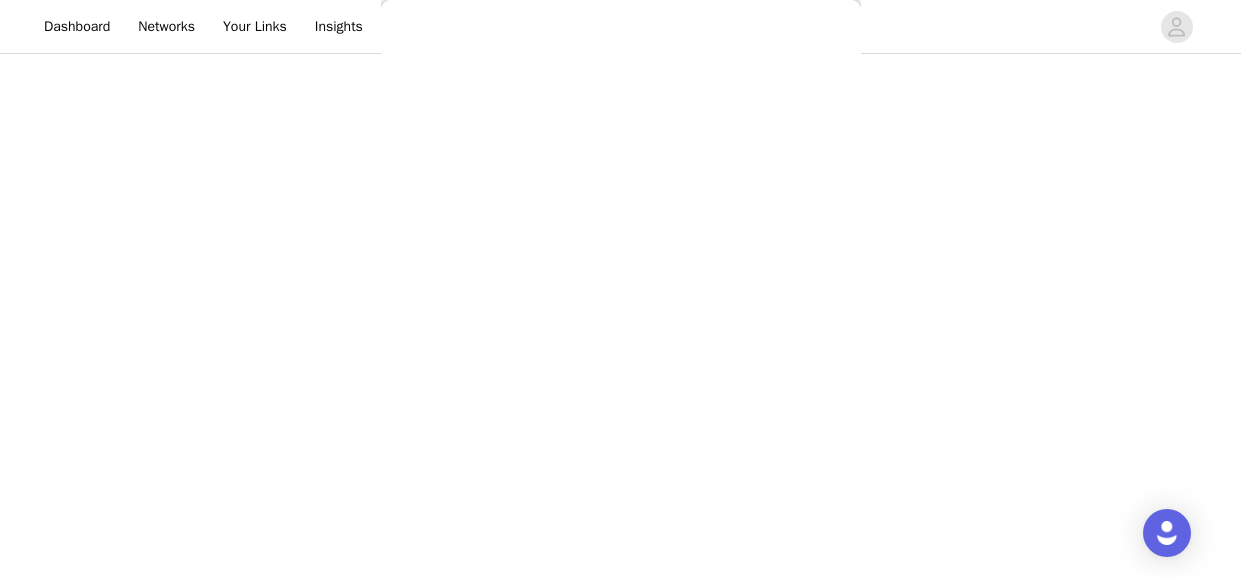 scroll, scrollTop: 364, scrollLeft: 0, axis: vertical 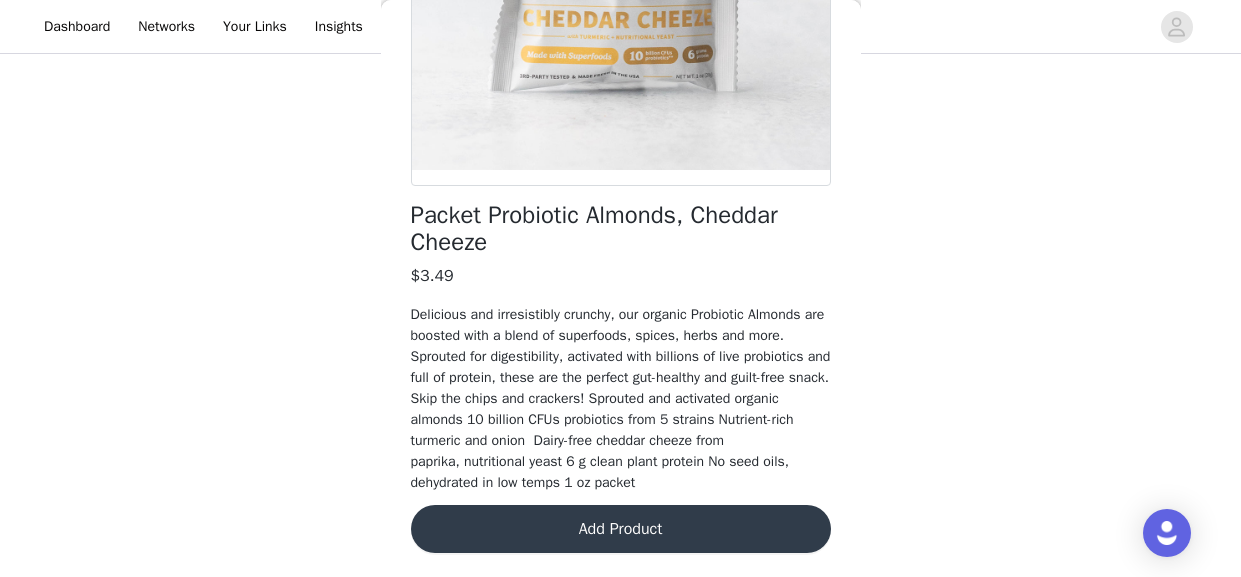 click on "Add Product" at bounding box center [621, 529] 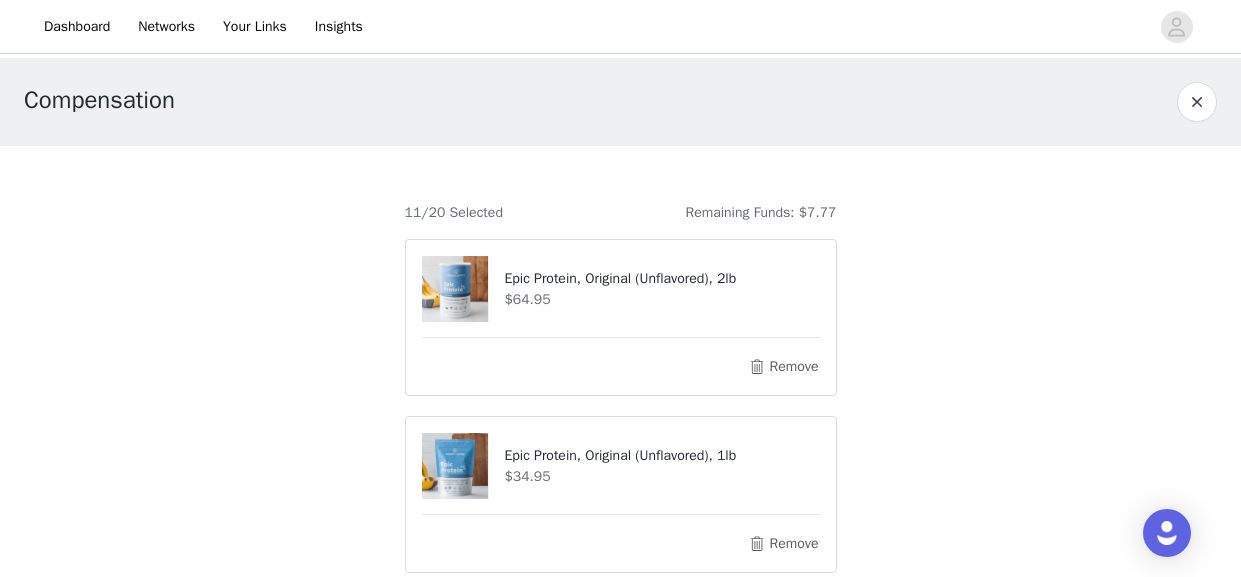 scroll, scrollTop: 1804, scrollLeft: 0, axis: vertical 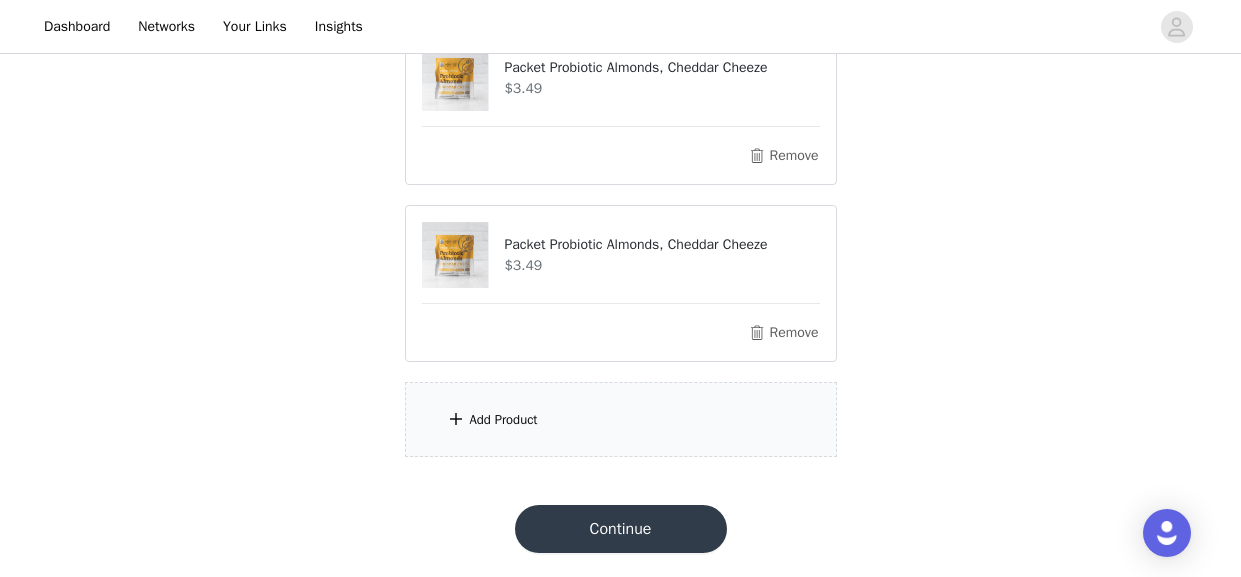 click on "Add Product" at bounding box center (621, 419) 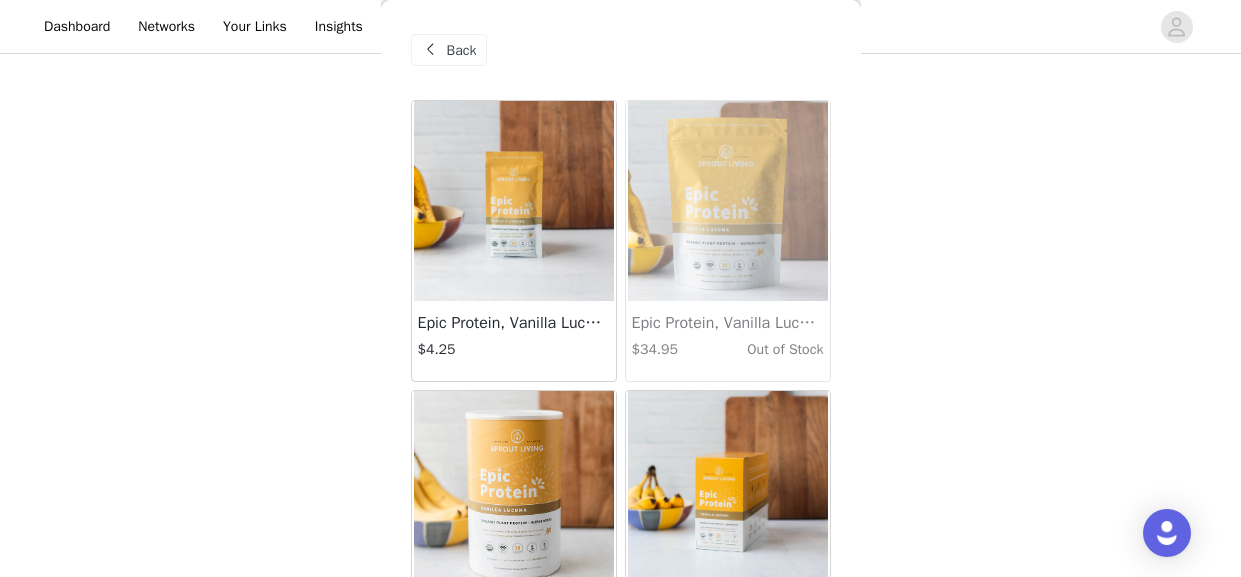 scroll, scrollTop: 1144, scrollLeft: 0, axis: vertical 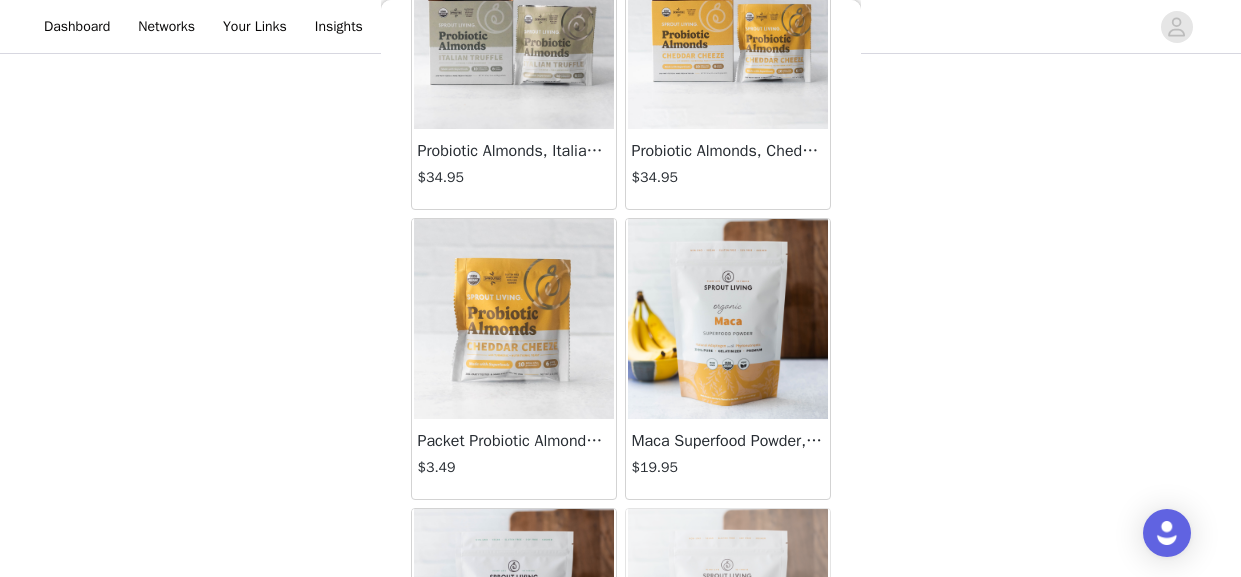 click at bounding box center (514, 319) 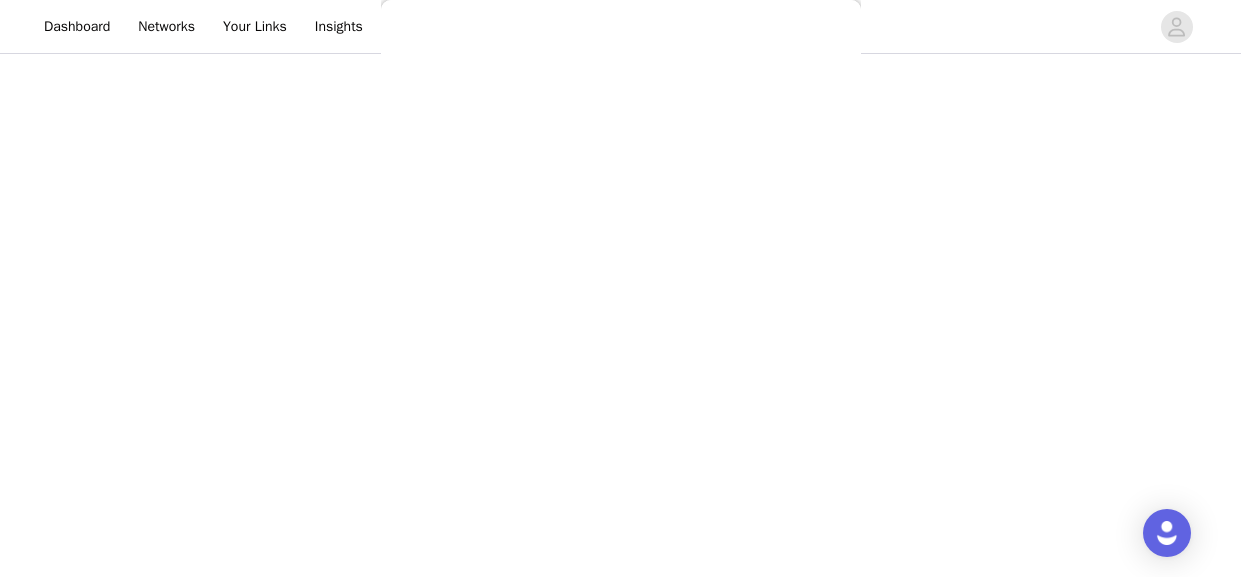 scroll, scrollTop: 364, scrollLeft: 0, axis: vertical 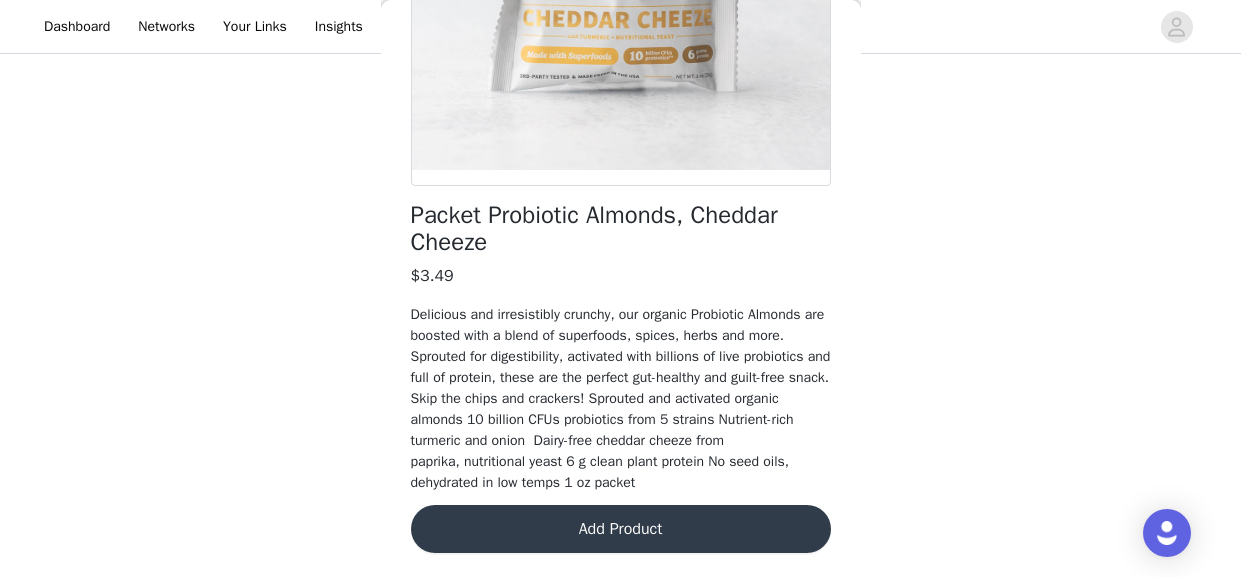 click on "Add Product" at bounding box center [621, 529] 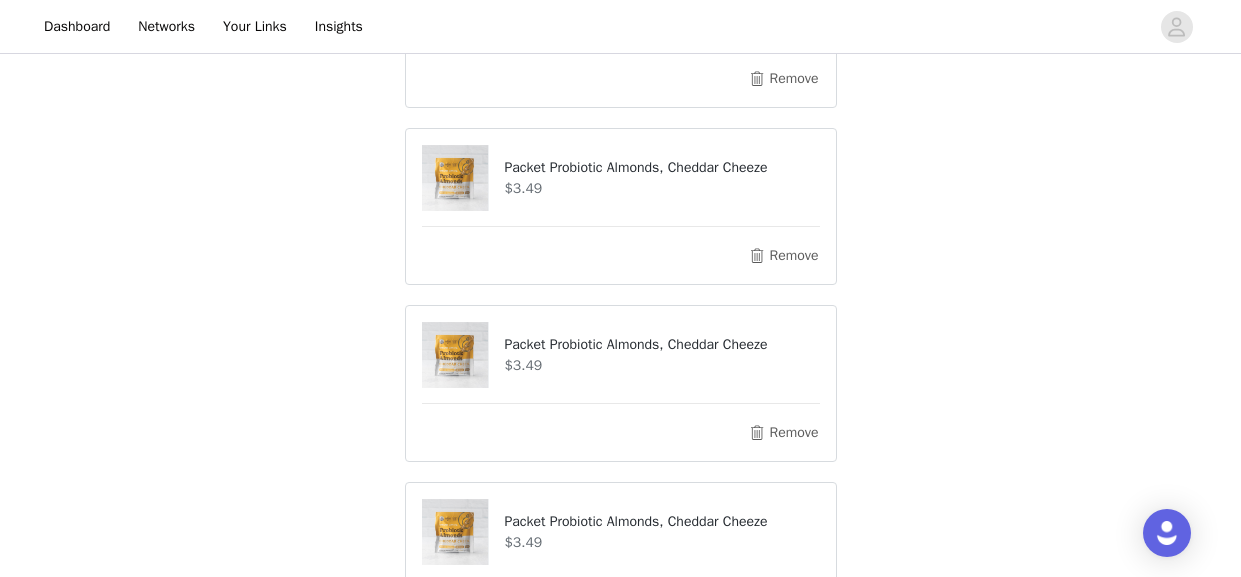 scroll, scrollTop: 1981, scrollLeft: 0, axis: vertical 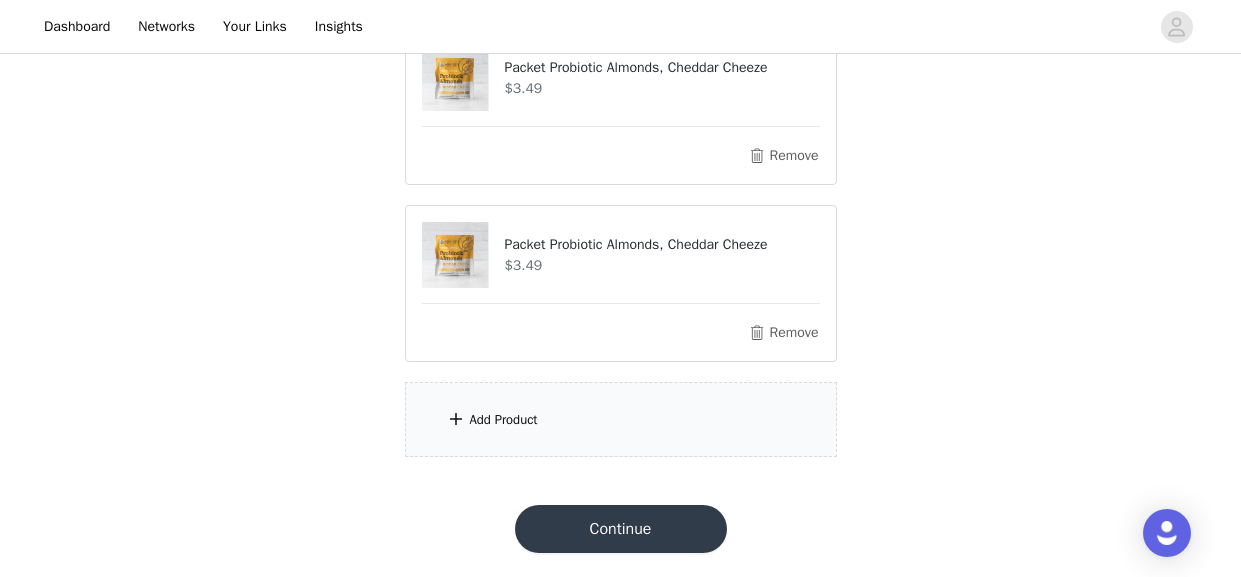click on "Add Product" at bounding box center [621, 419] 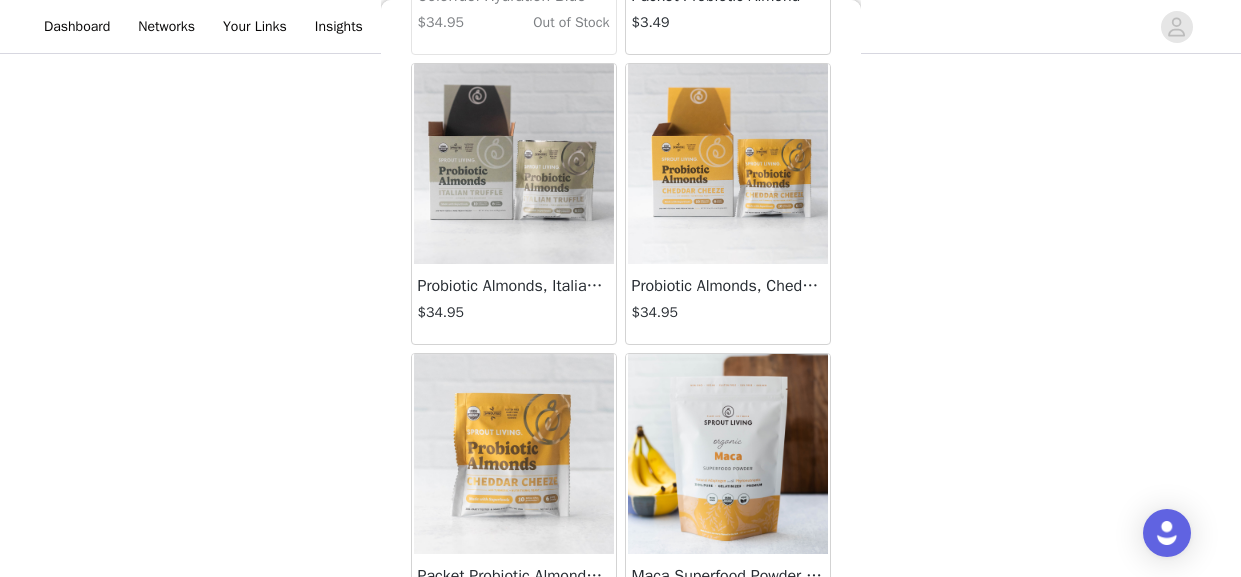 scroll, scrollTop: 6708, scrollLeft: 0, axis: vertical 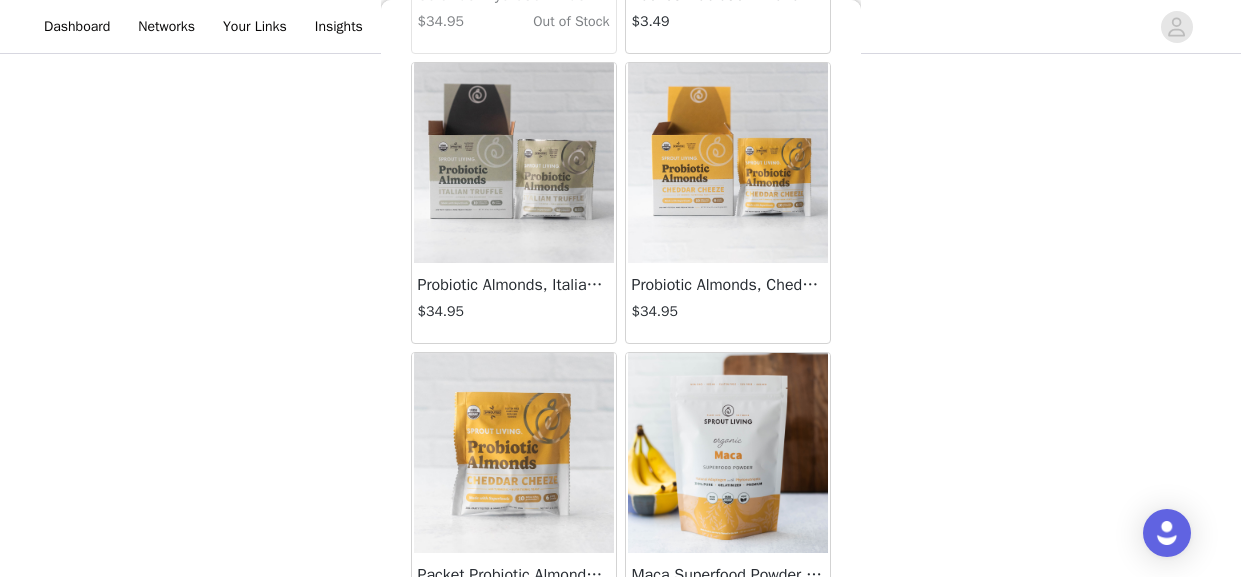 click at bounding box center [514, 453] 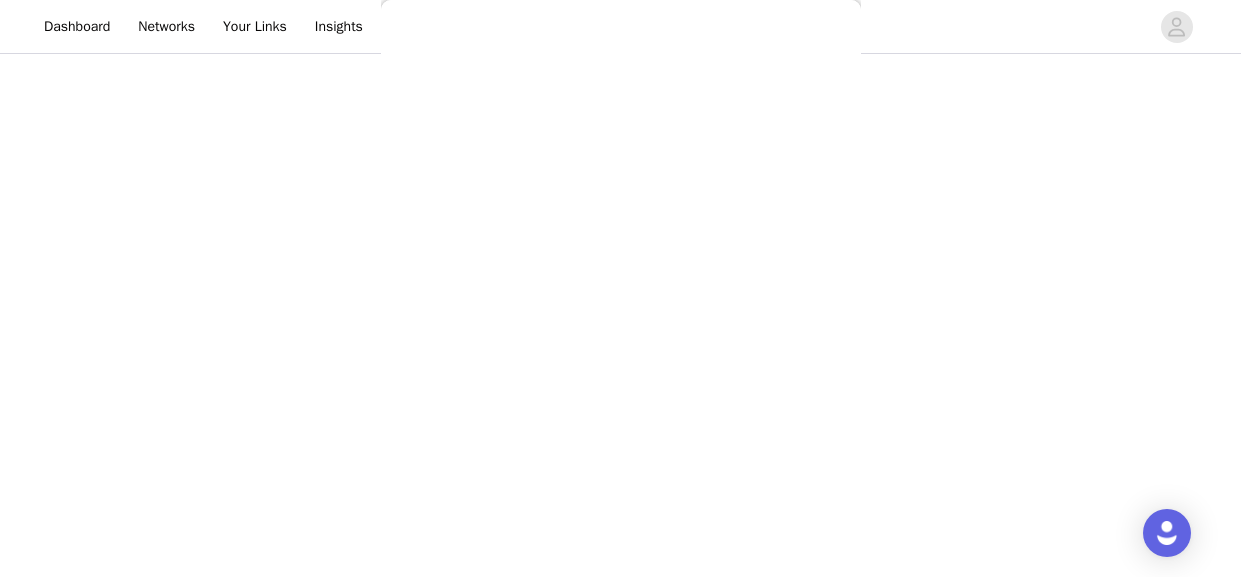 scroll, scrollTop: 364, scrollLeft: 0, axis: vertical 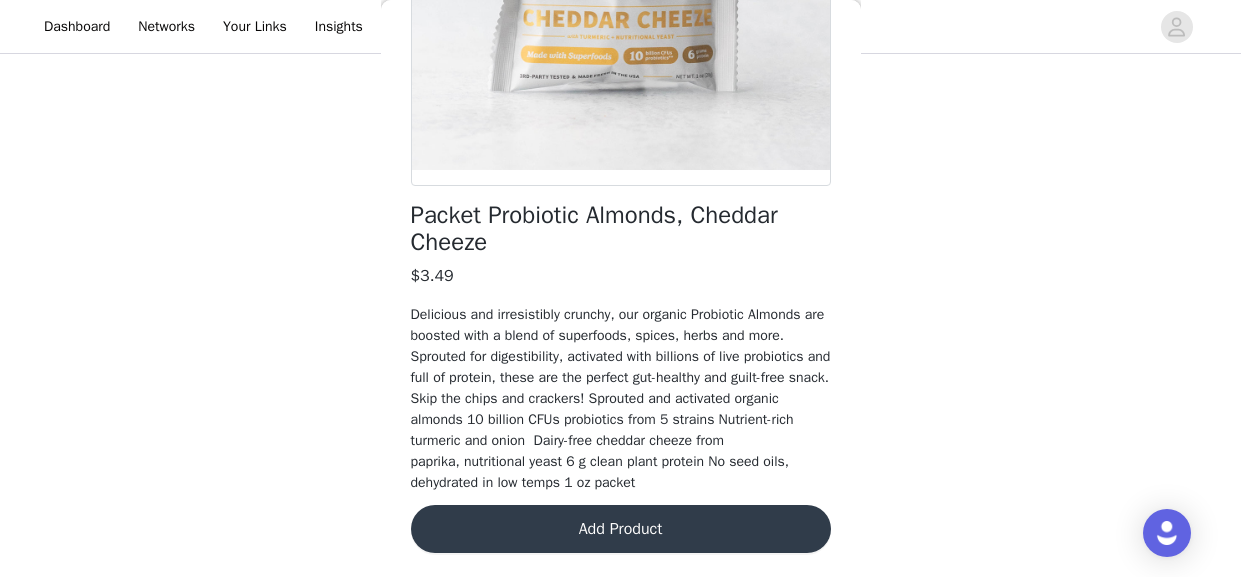 click on "Add Product" at bounding box center [621, 529] 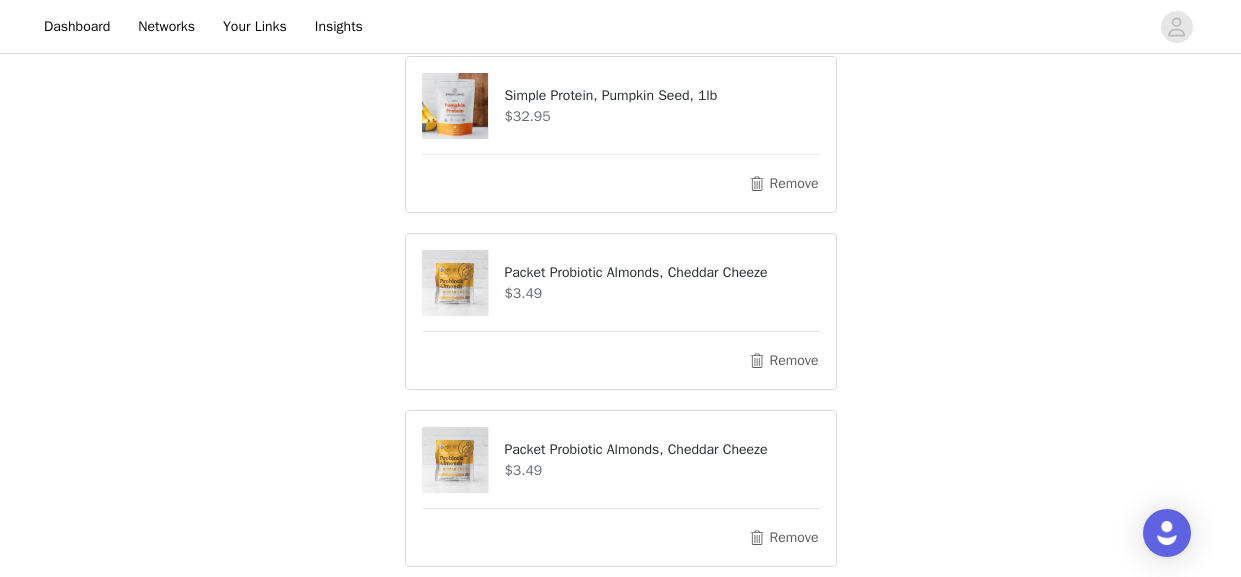 scroll, scrollTop: 2158, scrollLeft: 0, axis: vertical 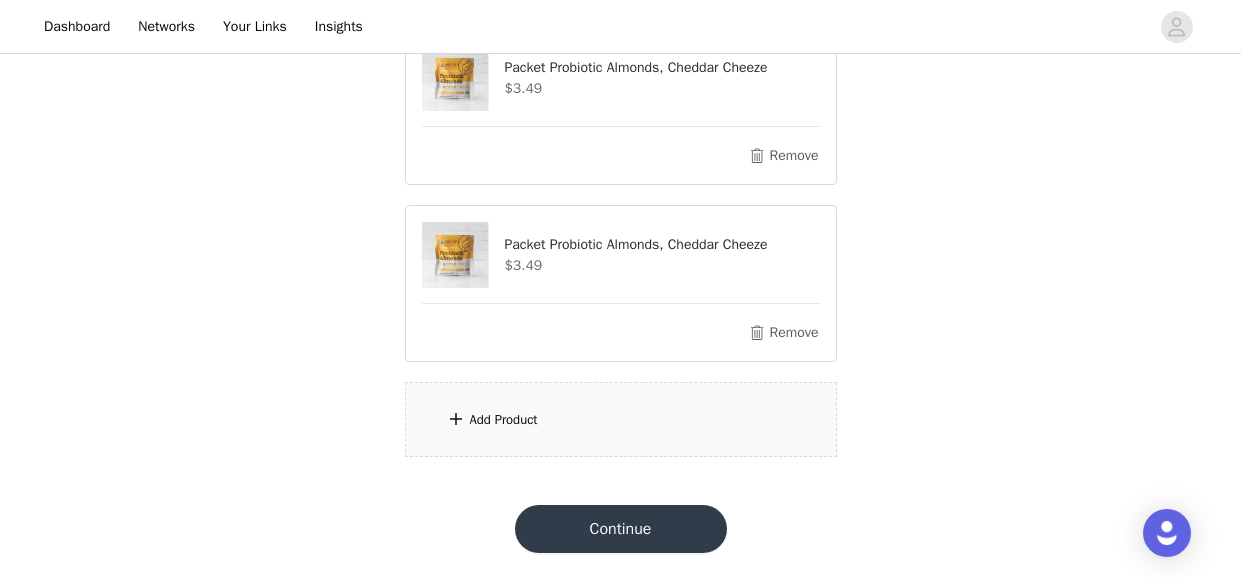 click on "Continue" at bounding box center [621, 529] 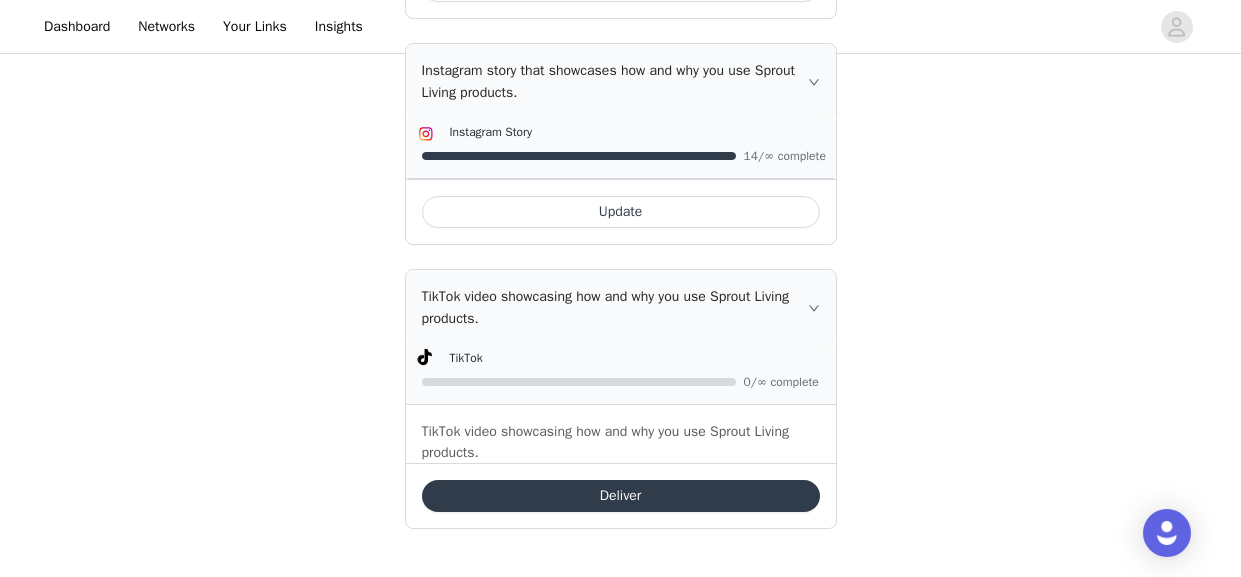 scroll, scrollTop: 0, scrollLeft: 0, axis: both 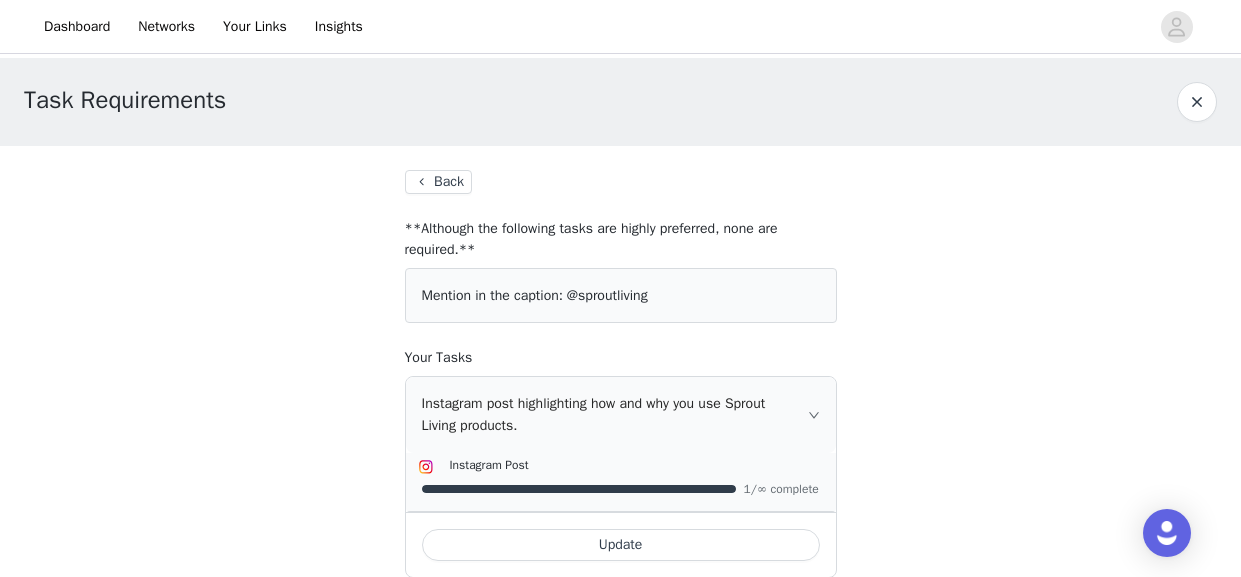 click on "Back" at bounding box center (438, 182) 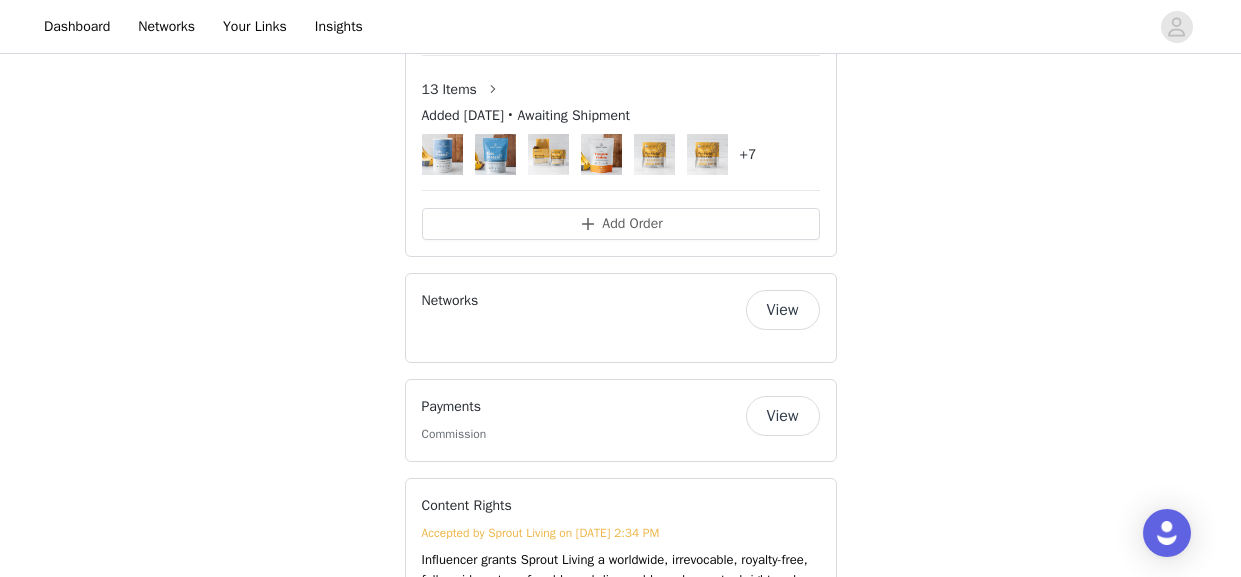 scroll, scrollTop: 1270, scrollLeft: 0, axis: vertical 